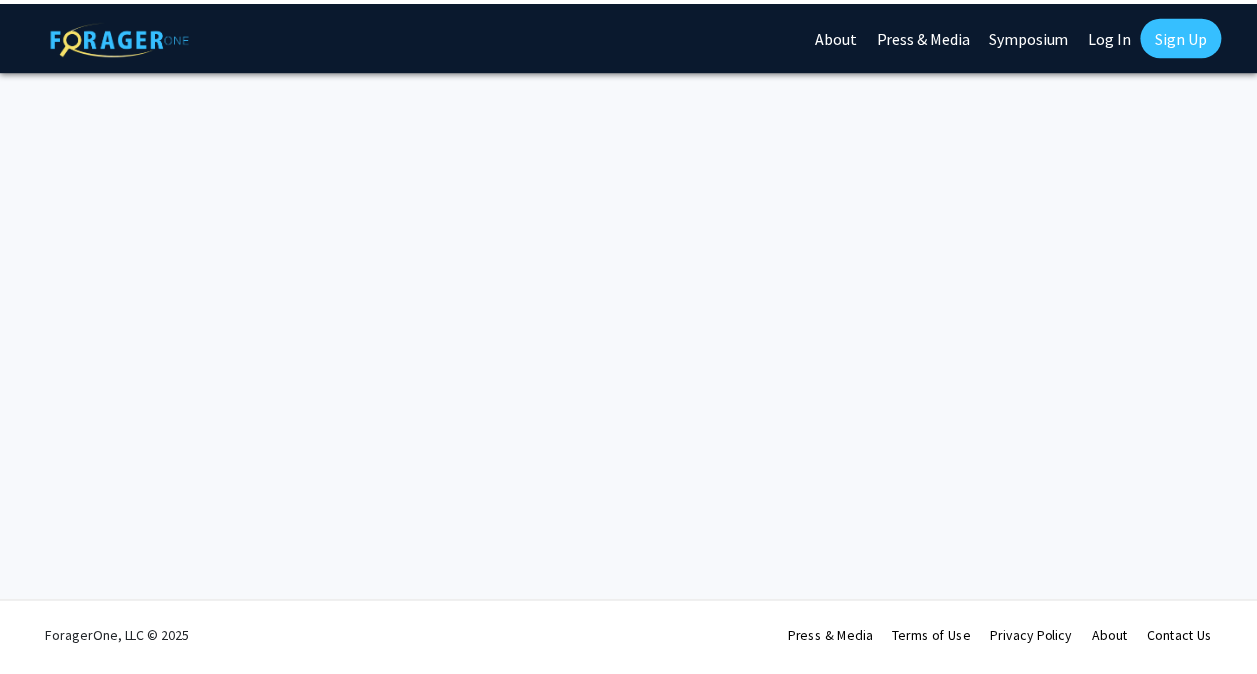 scroll, scrollTop: 0, scrollLeft: 0, axis: both 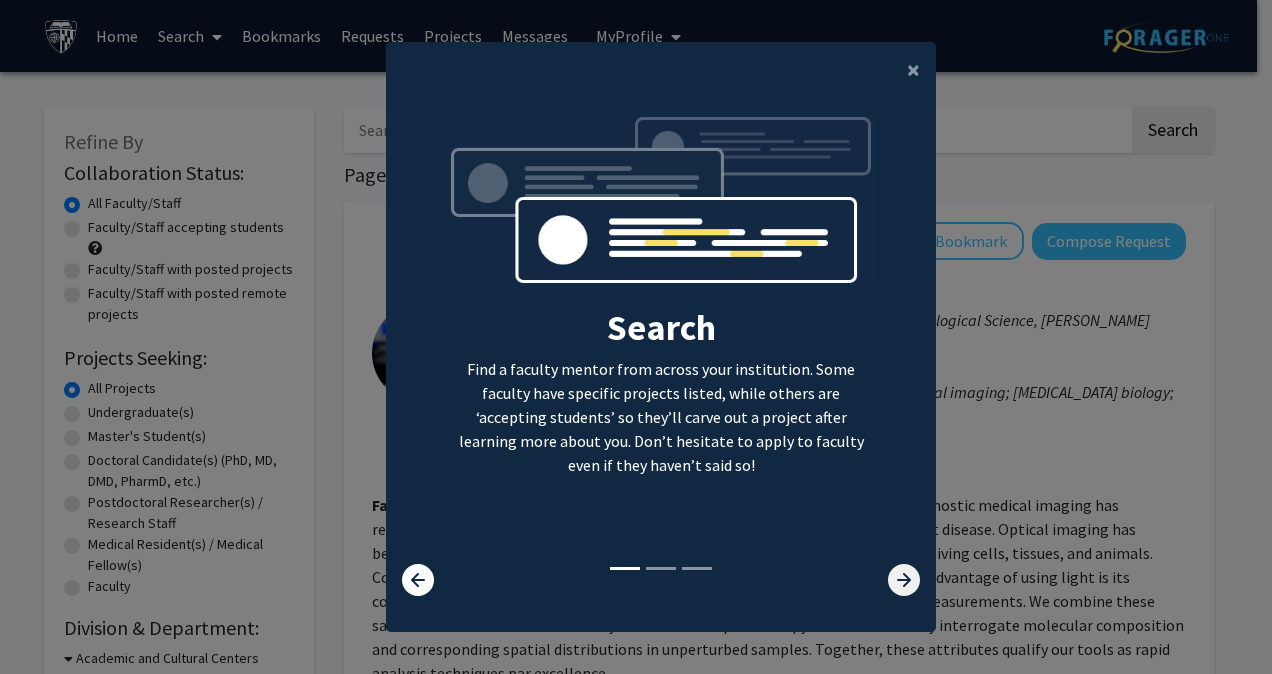 click 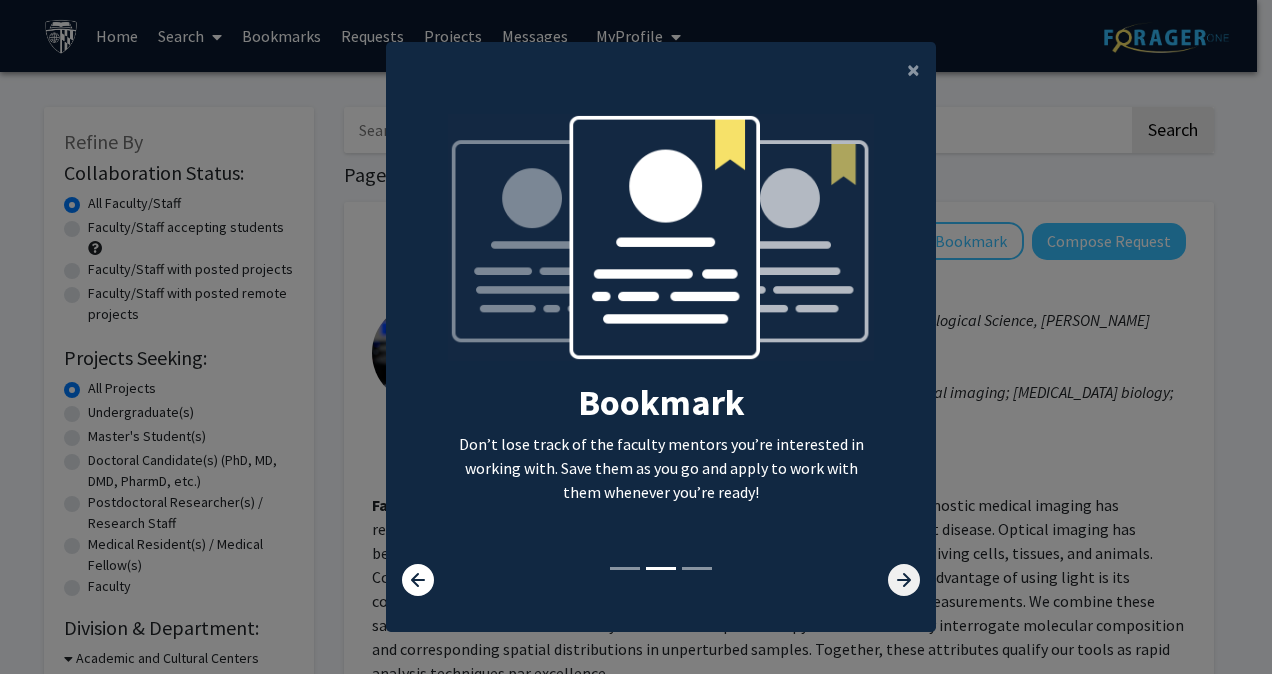 click 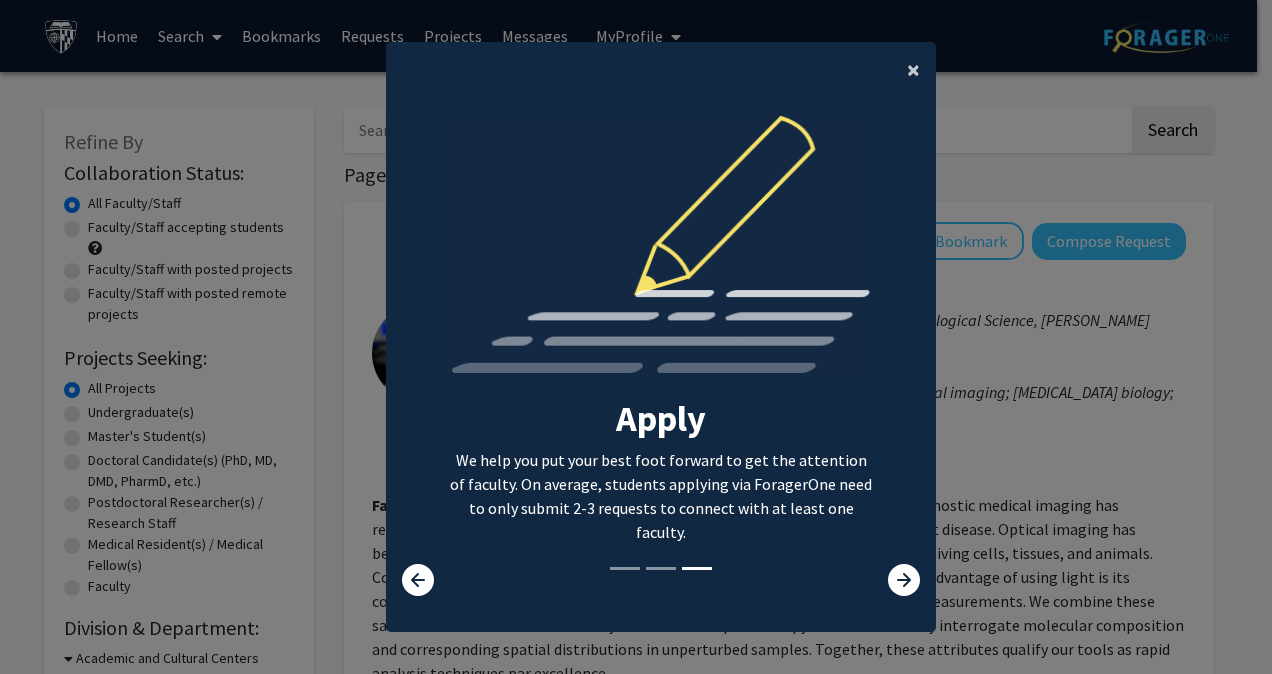 click on "×" 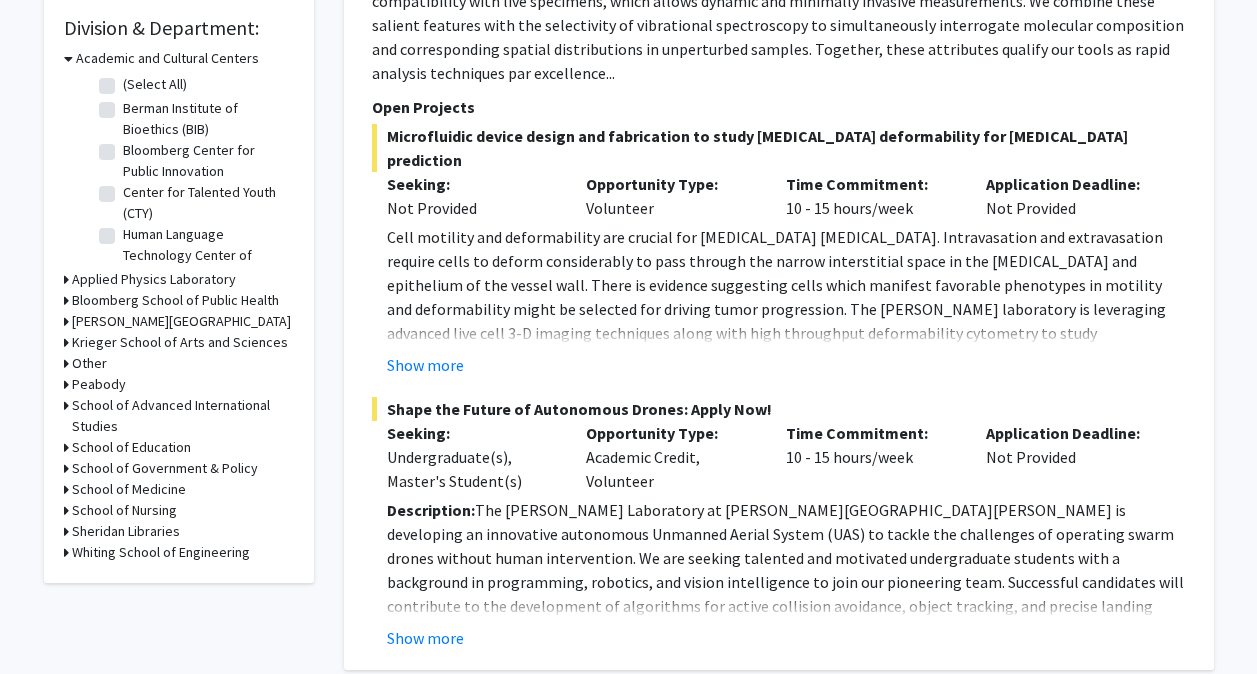 scroll, scrollTop: 700, scrollLeft: 0, axis: vertical 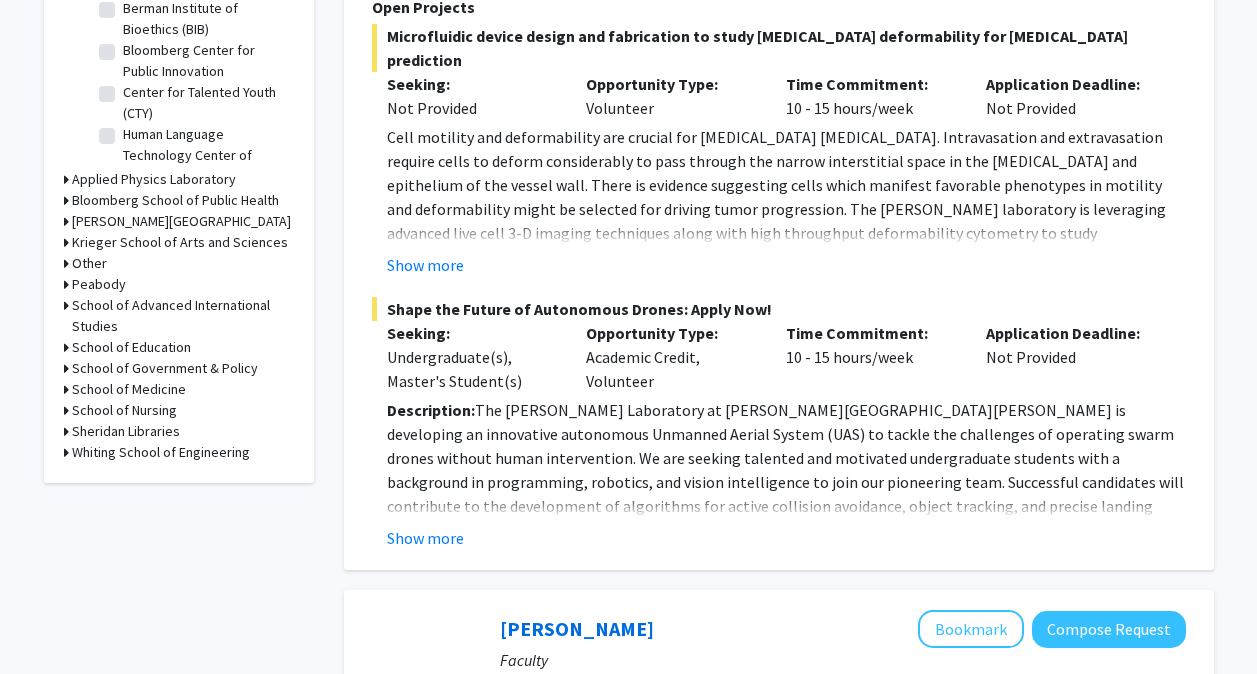 click on "Show more" 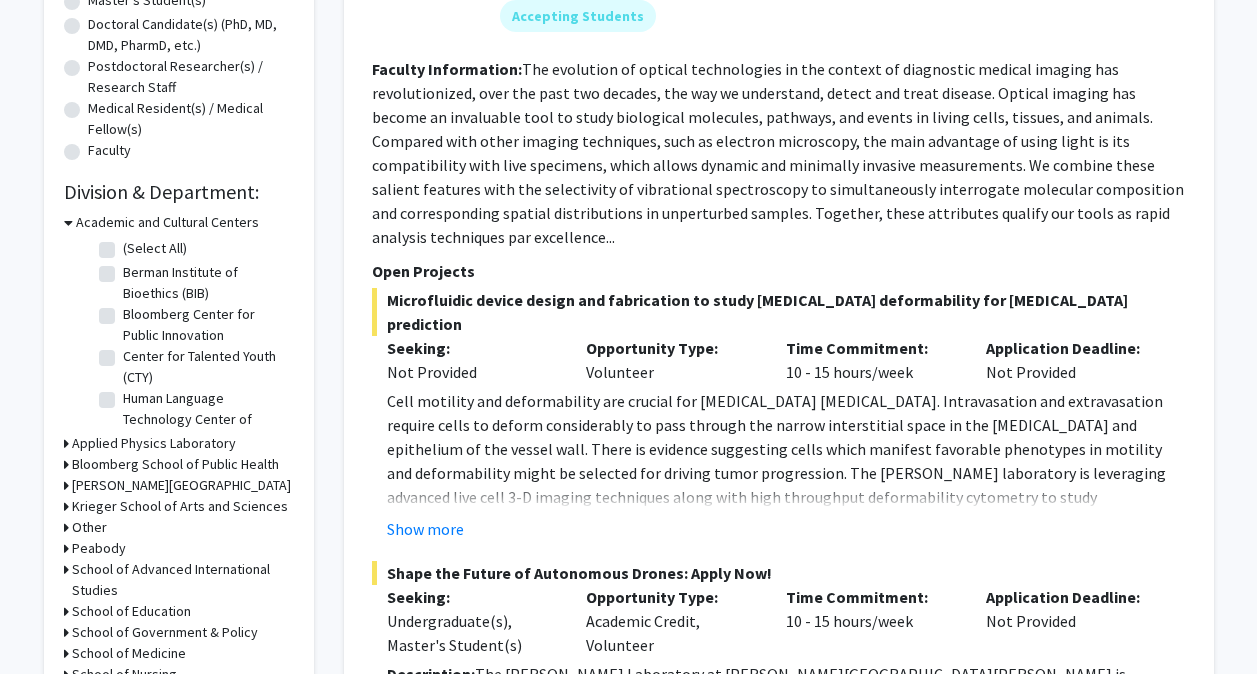 scroll, scrollTop: 300, scrollLeft: 0, axis: vertical 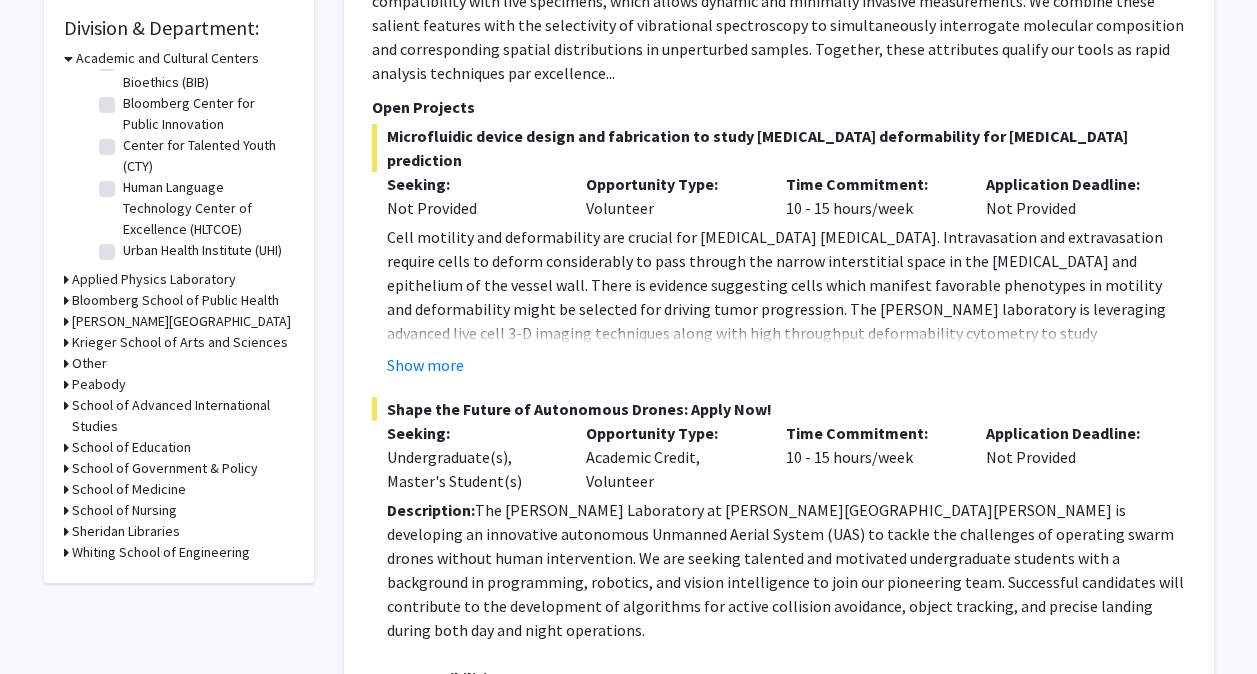 click on "Whiting School of Engineering" at bounding box center [161, 552] 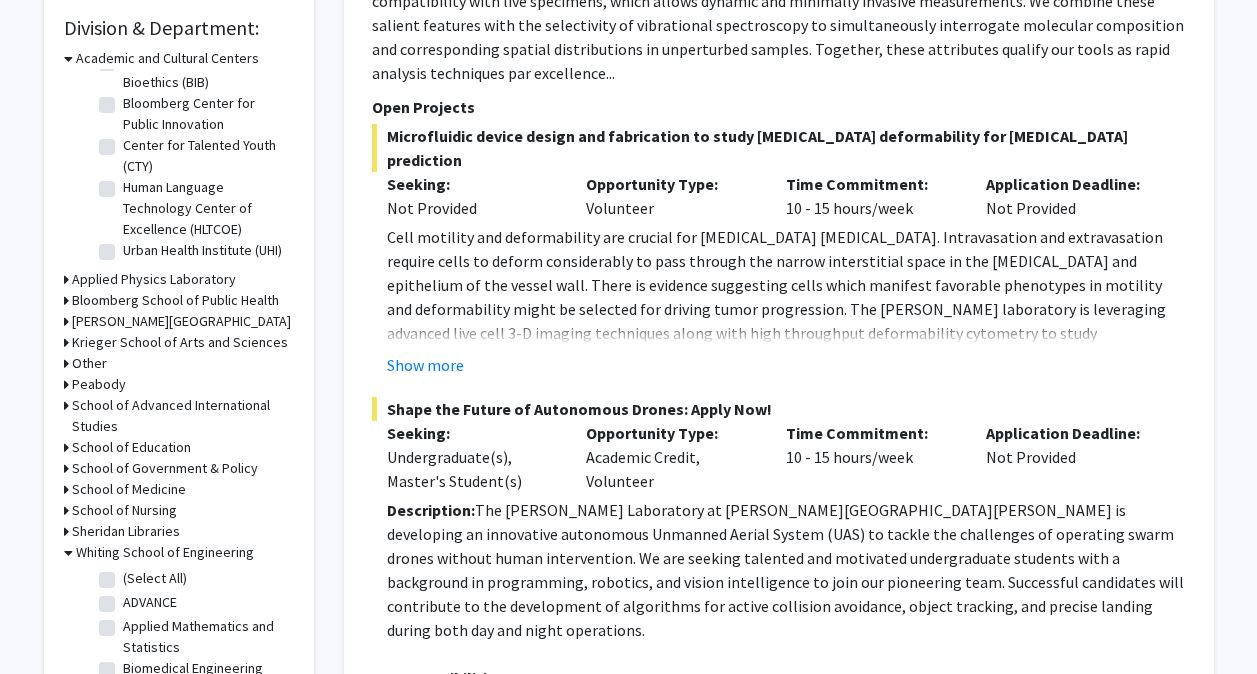 scroll, scrollTop: 700, scrollLeft: 0, axis: vertical 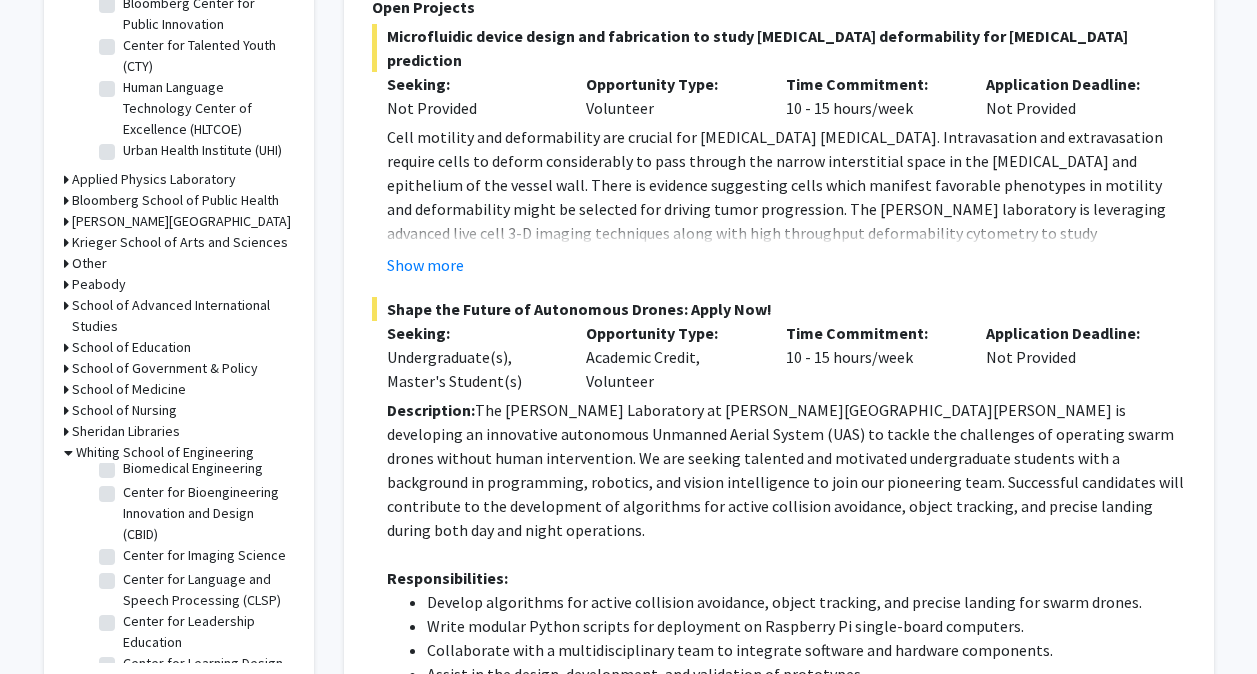 click on "Biomedical Engineering" 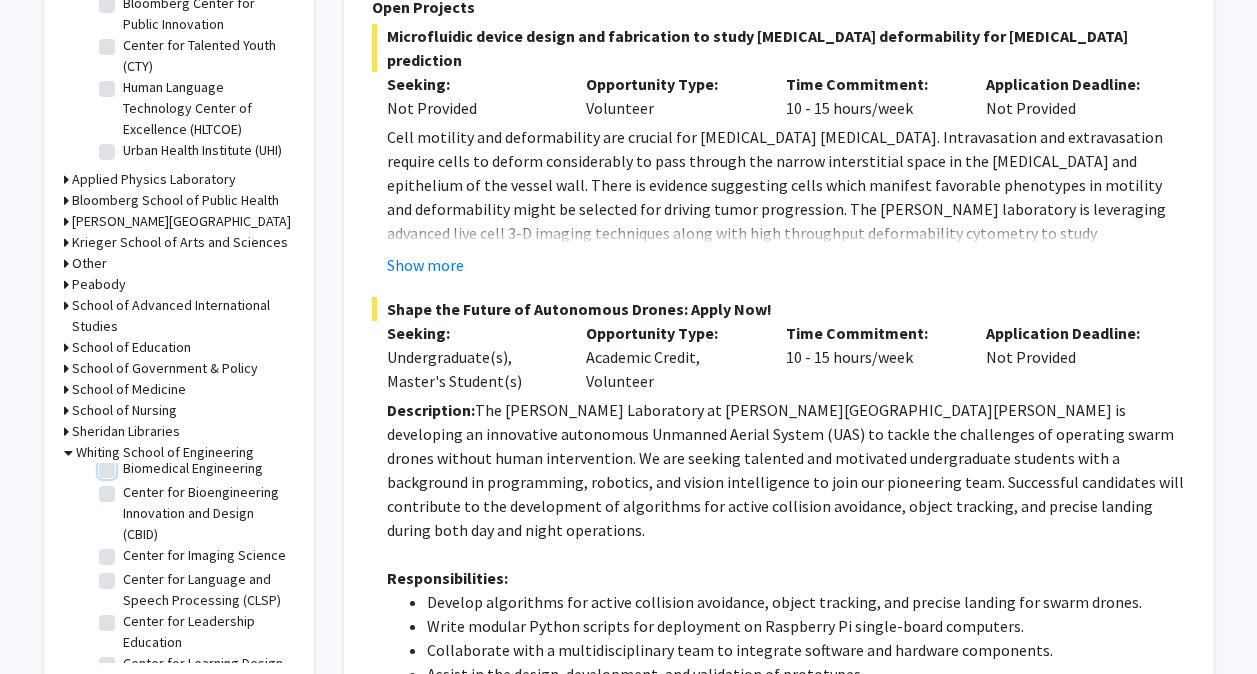 click on "Biomedical Engineering" at bounding box center [129, 464] 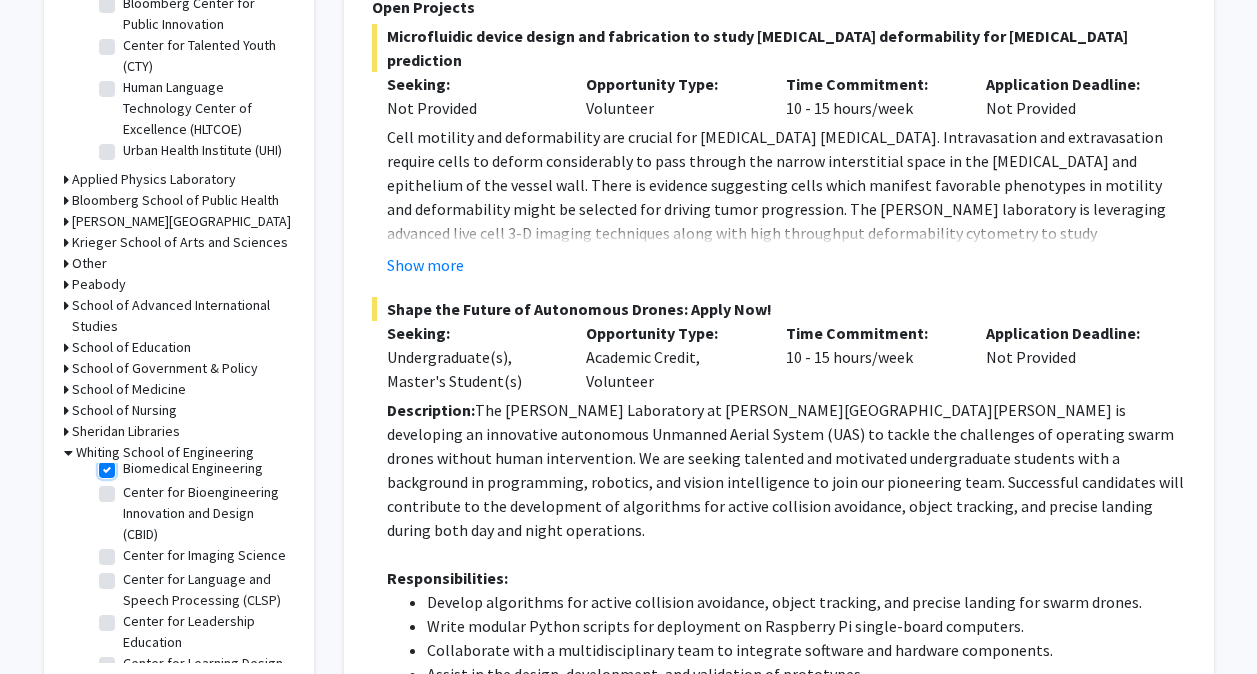 checkbox on "true" 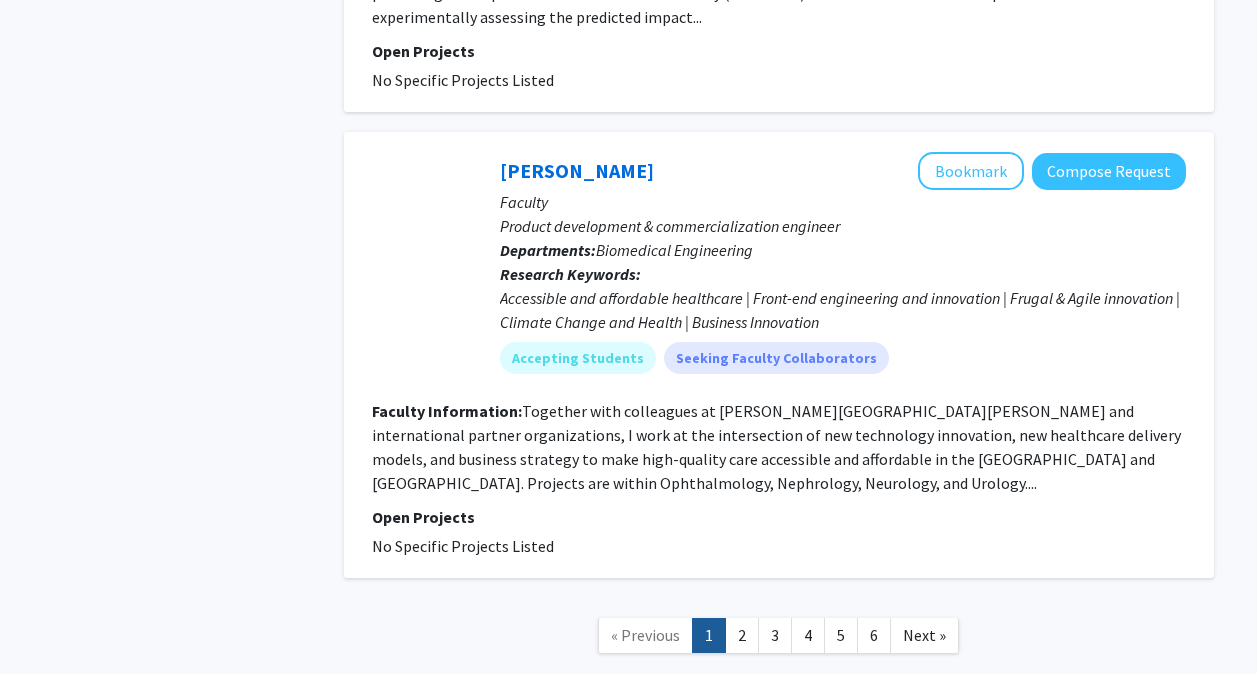 scroll, scrollTop: 4973, scrollLeft: 0, axis: vertical 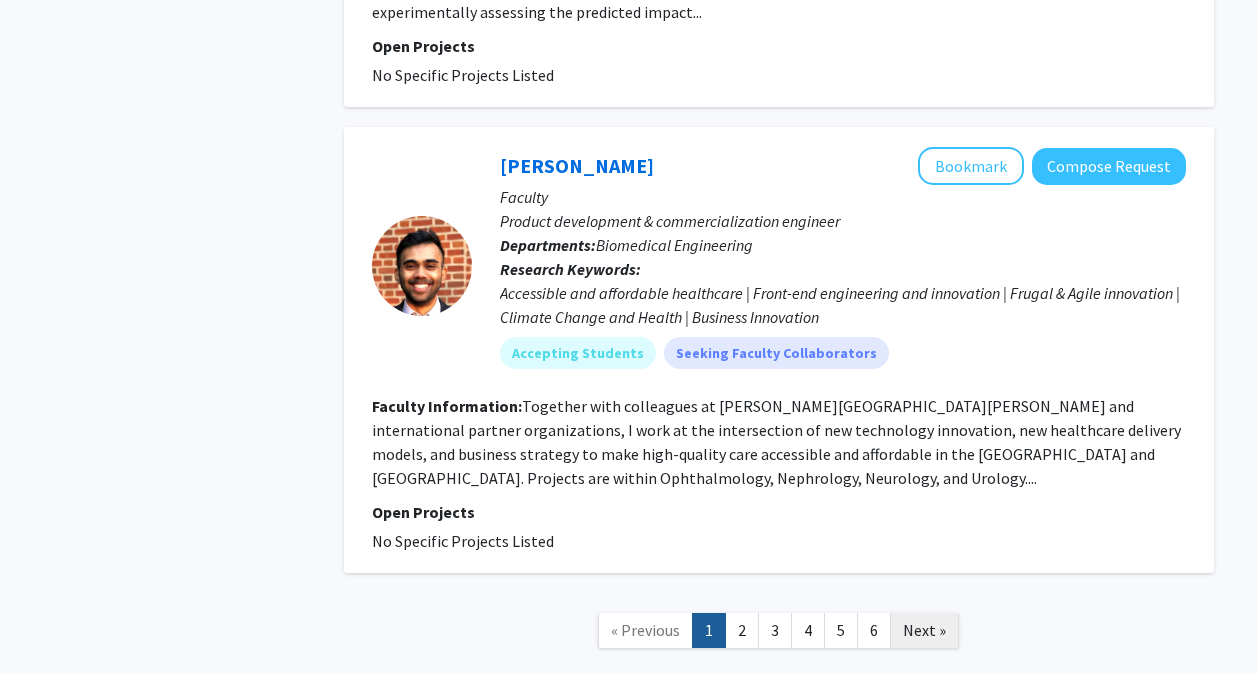 click on "Next »" 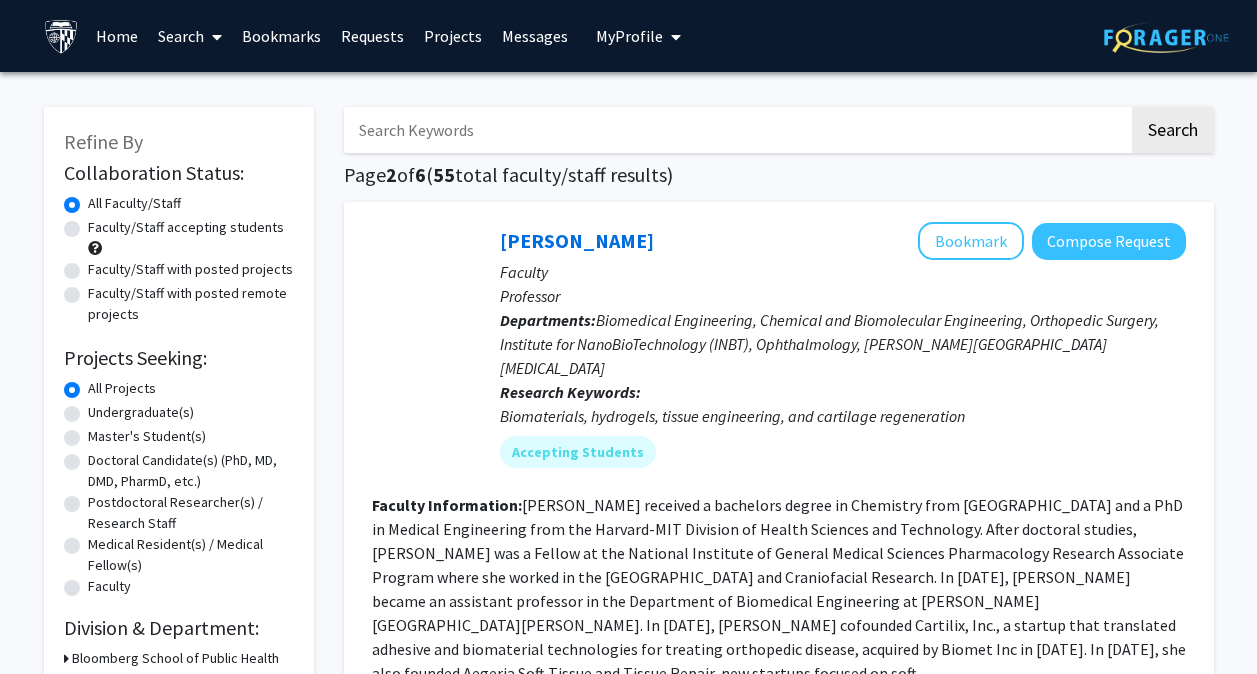 scroll, scrollTop: 0, scrollLeft: 0, axis: both 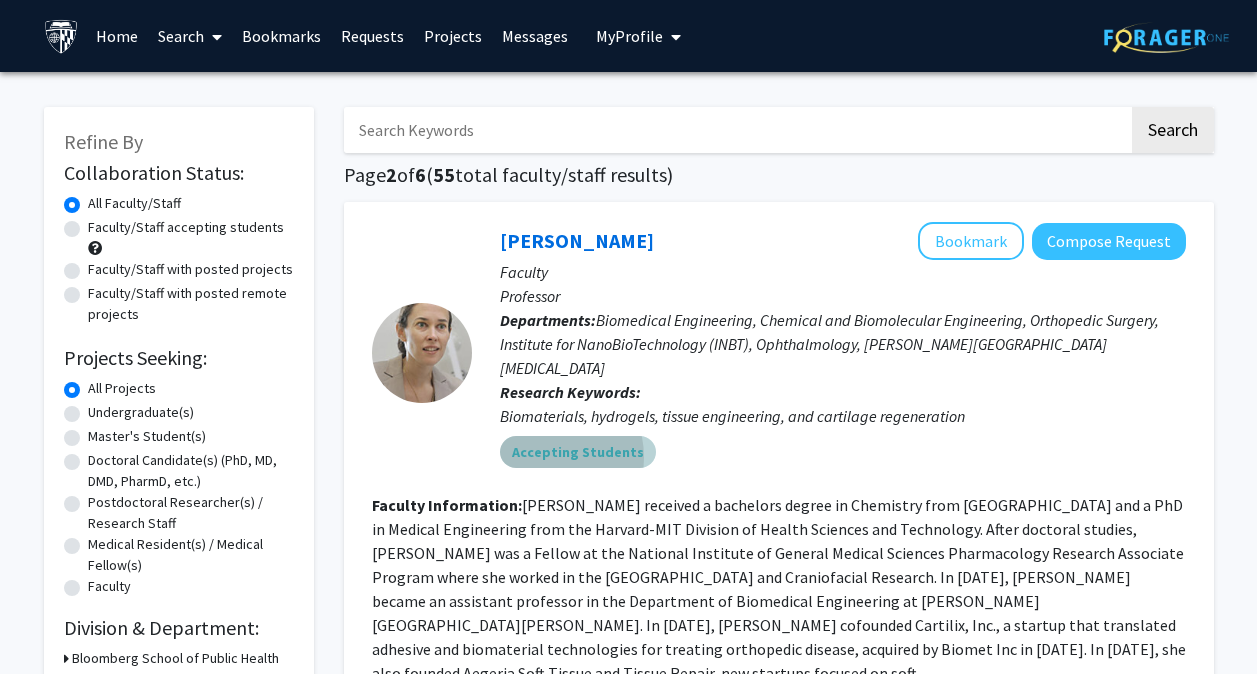click on "Accepting Students" at bounding box center [578, 452] 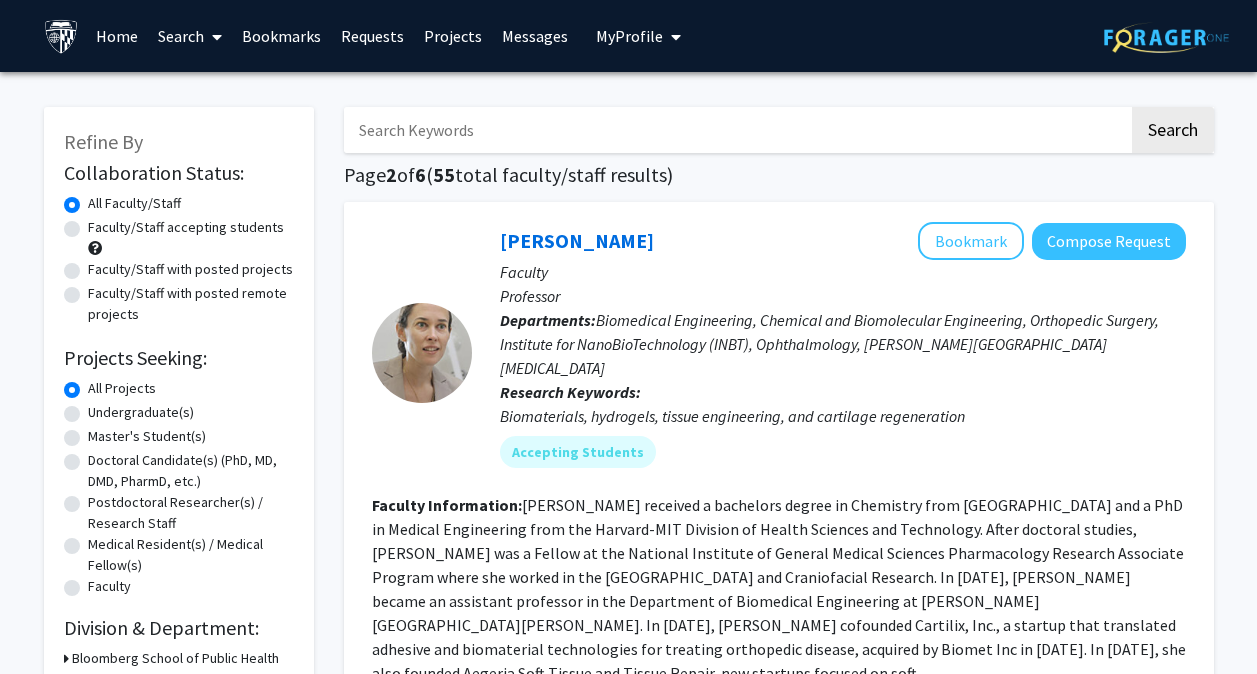 click on "Biomedical Engineering, Chemical and Biomolecular Engineering, Orthopedic Surgery, Institute for NanoBioTechnology (INBT), Ophthalmology, [PERSON_NAME][GEOGRAPHIC_DATA][MEDICAL_DATA]" 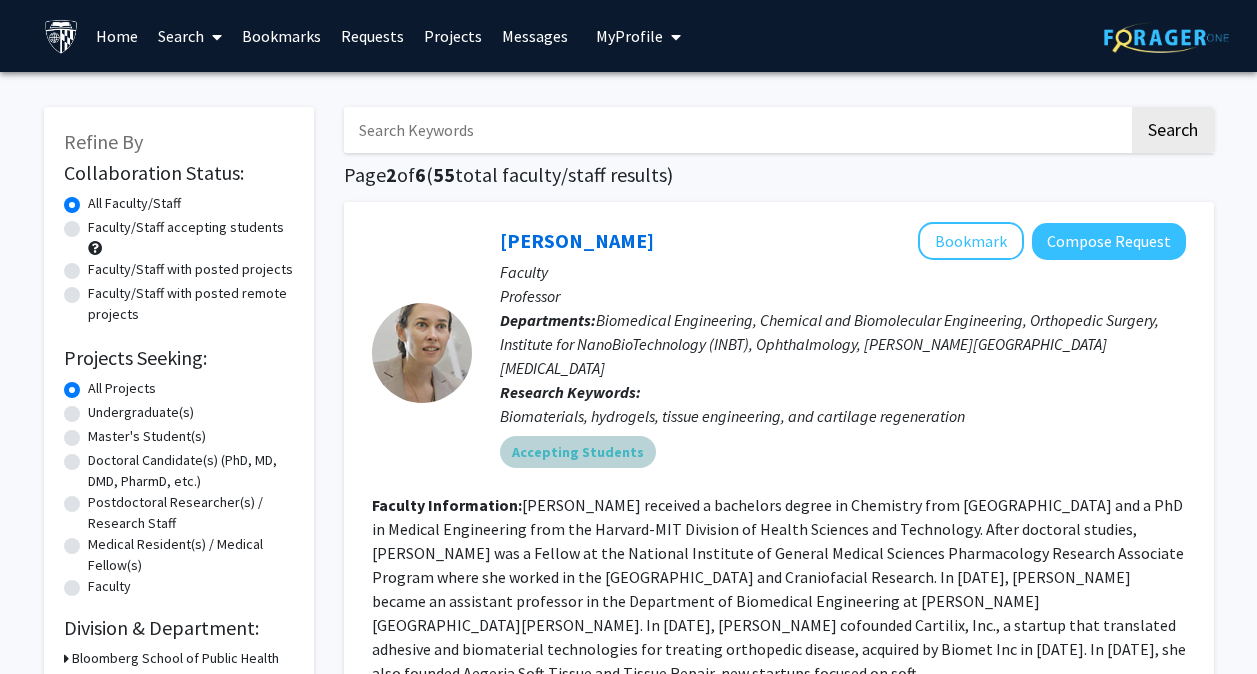 click on "Accepting Students" at bounding box center [578, 452] 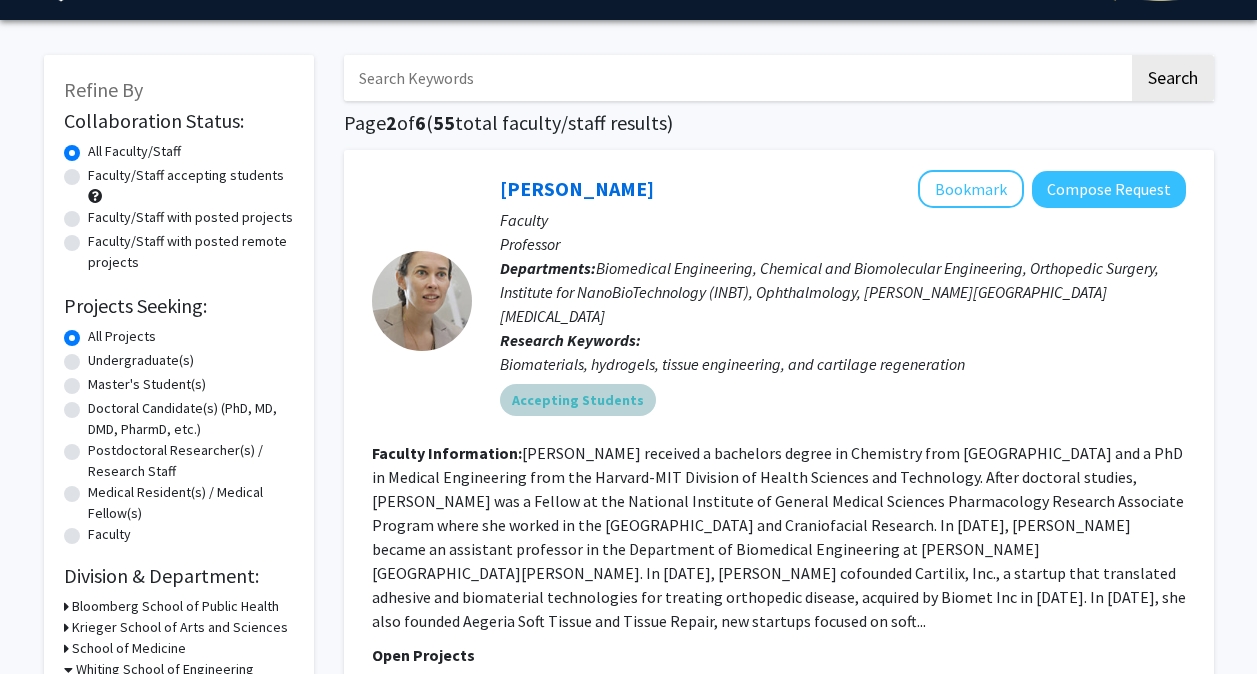 scroll, scrollTop: 100, scrollLeft: 0, axis: vertical 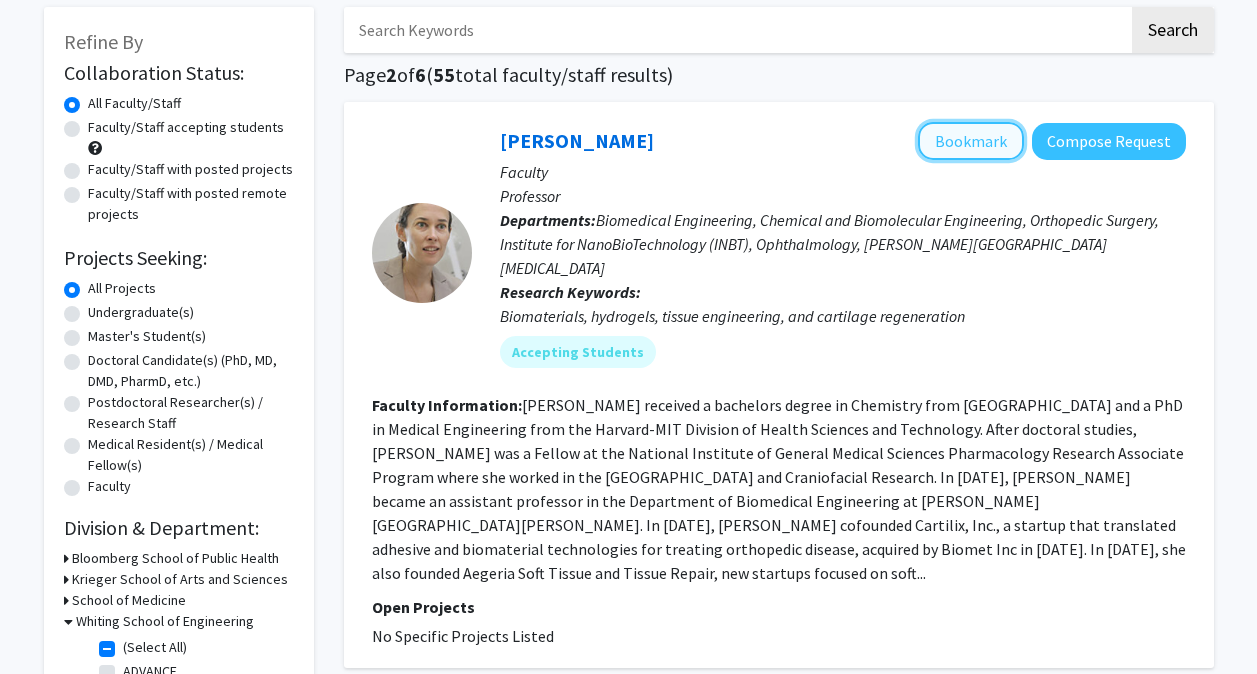 click on "Bookmark" 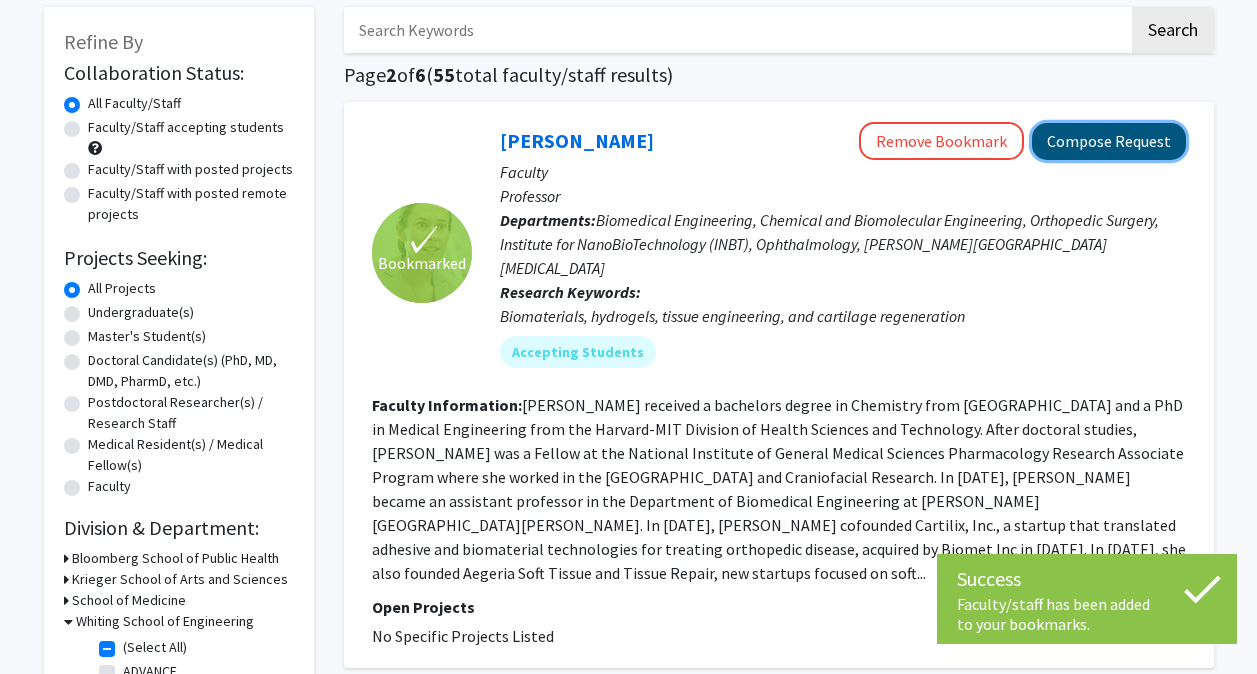 click on "Compose Request" 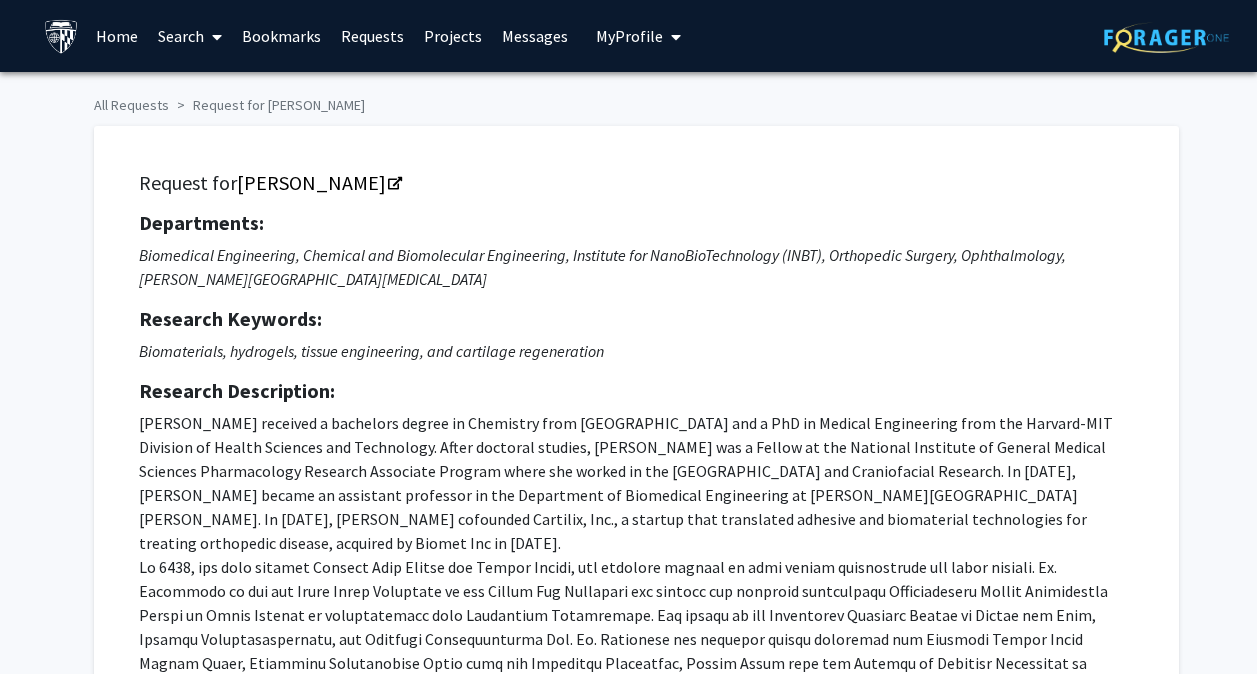 scroll, scrollTop: 0, scrollLeft: 0, axis: both 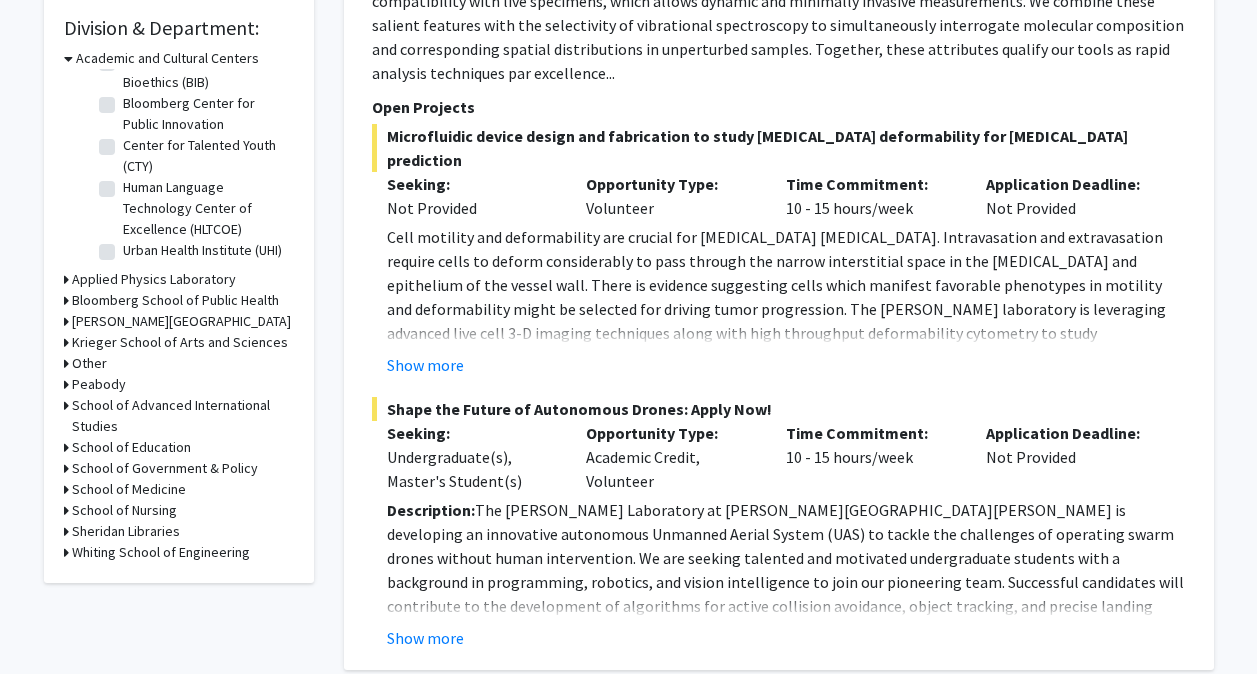 click on "Whiting School of Engineering" at bounding box center [161, 552] 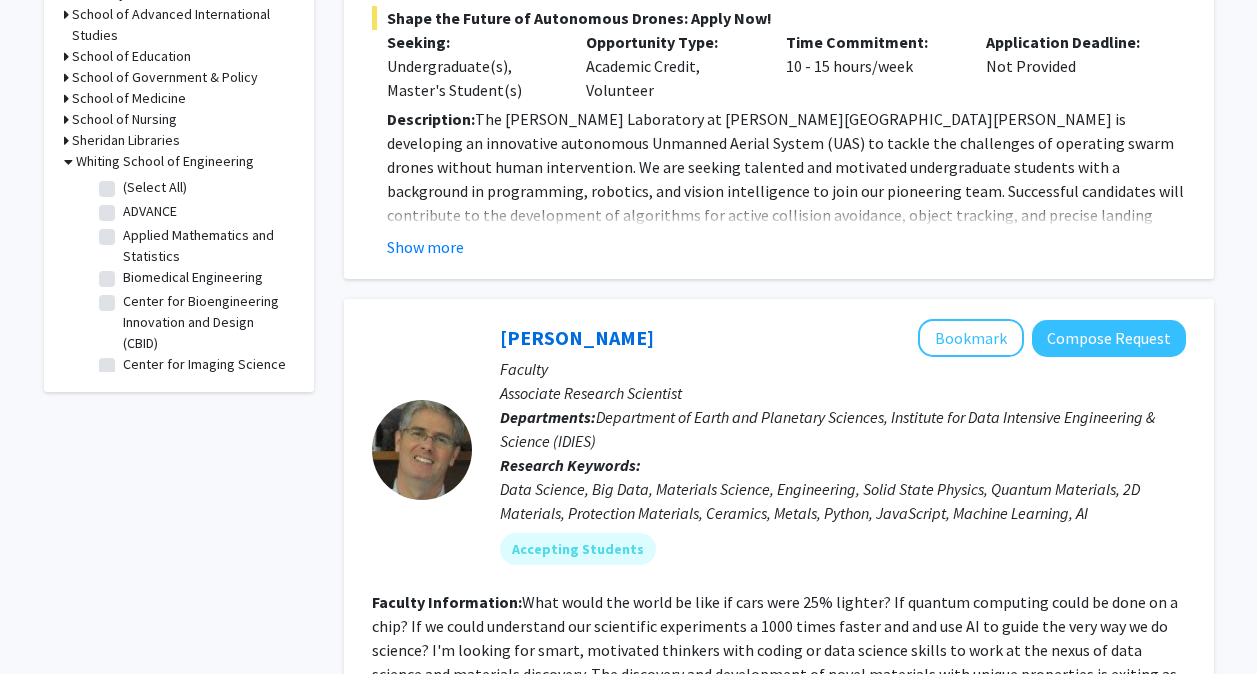 scroll, scrollTop: 1000, scrollLeft: 0, axis: vertical 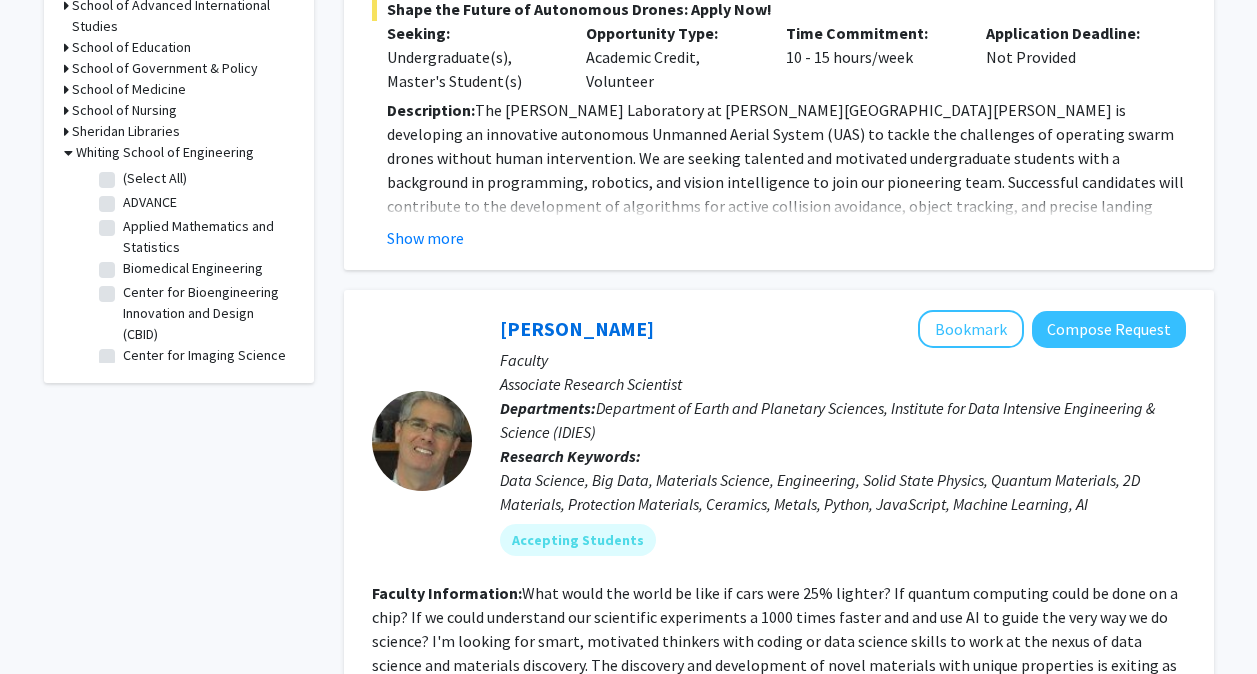 click on "Biomedical Engineering" 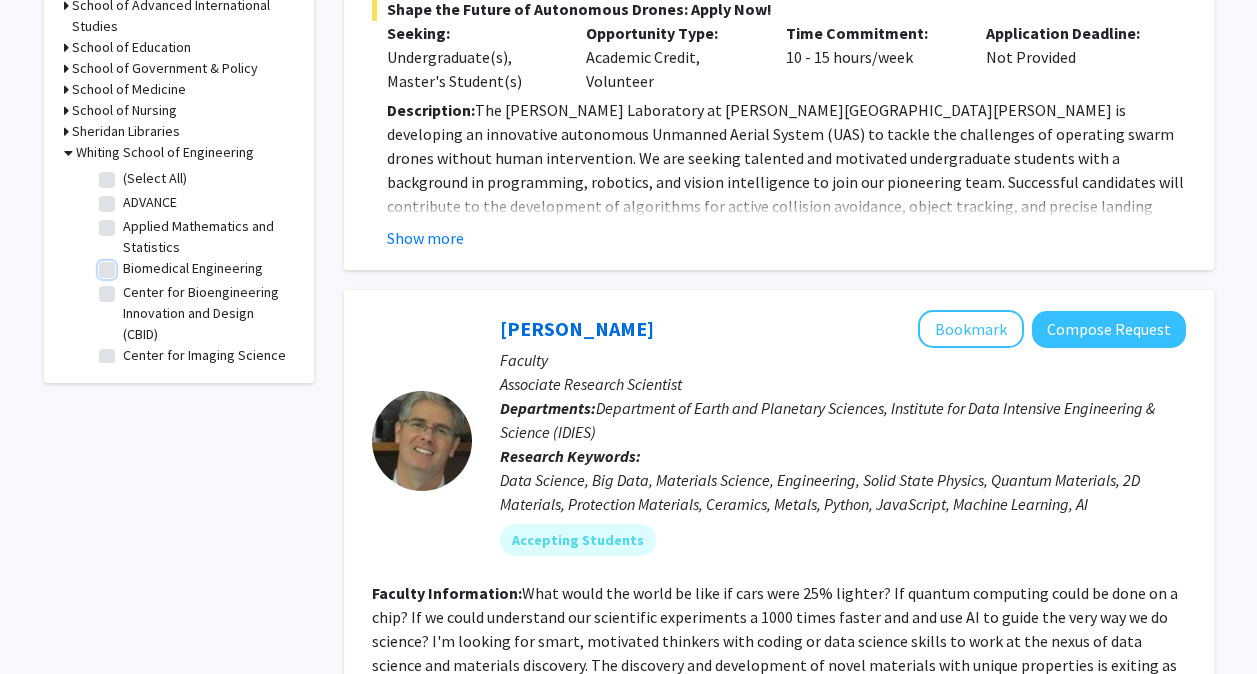 click on "Biomedical Engineering" at bounding box center (129, 264) 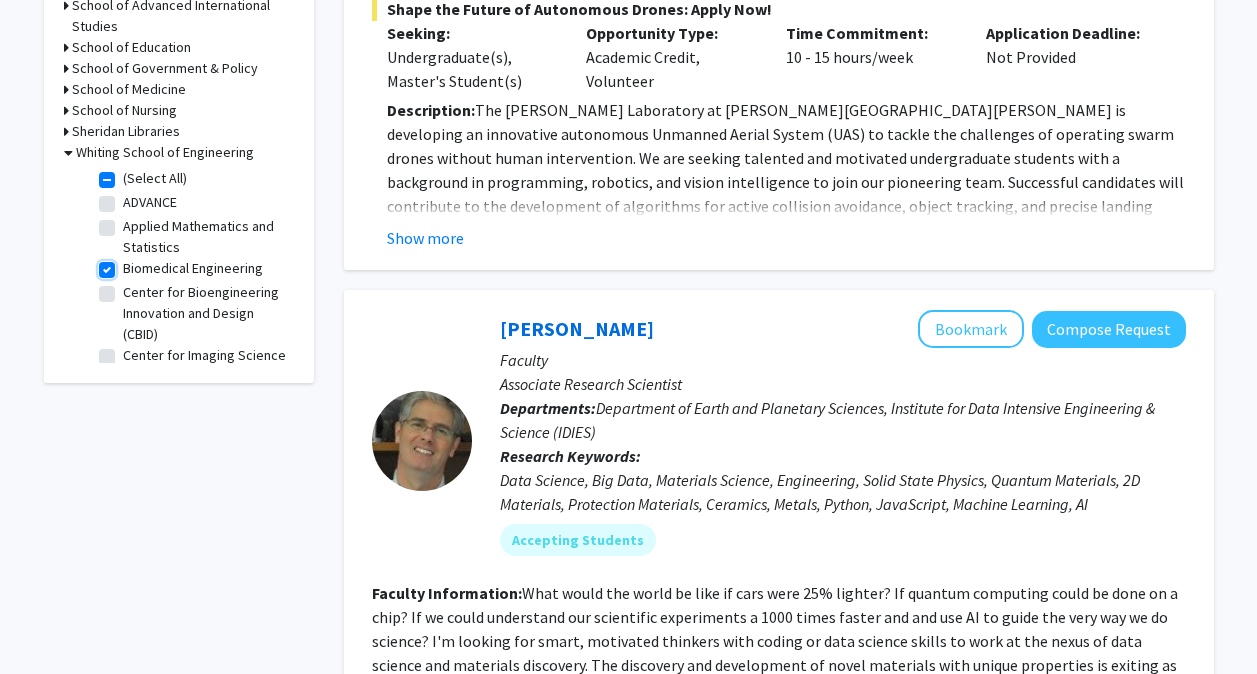 checkbox on "true" 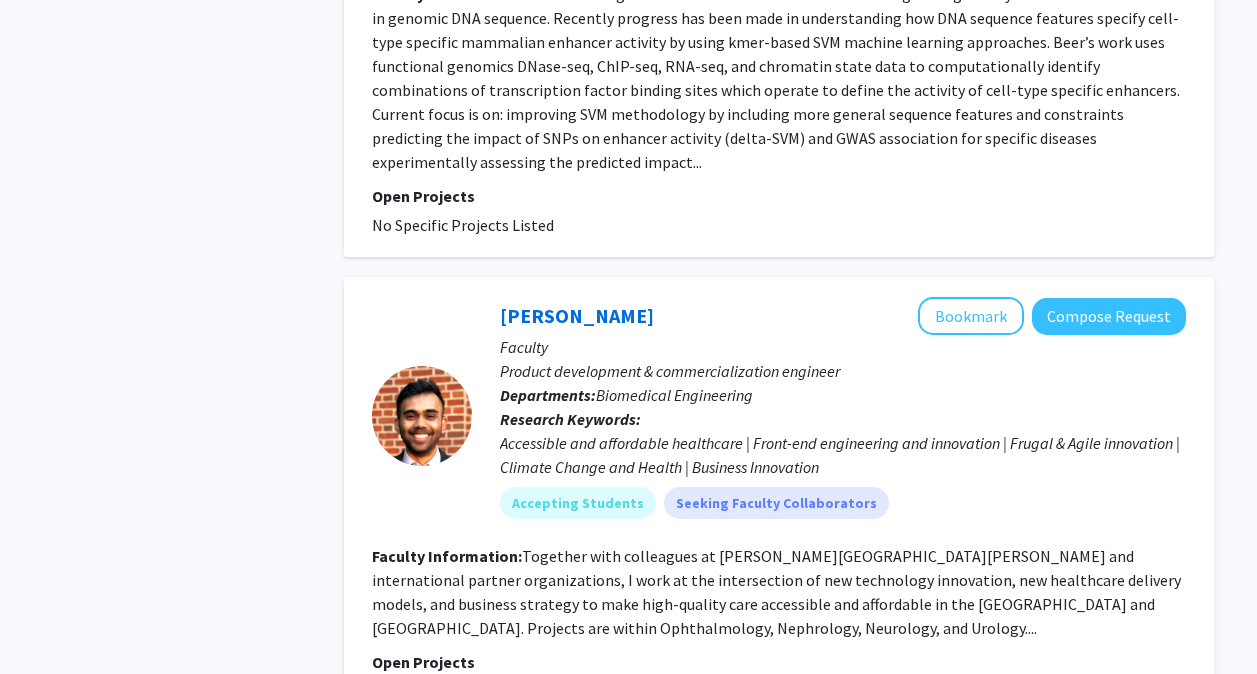 scroll, scrollTop: 4973, scrollLeft: 0, axis: vertical 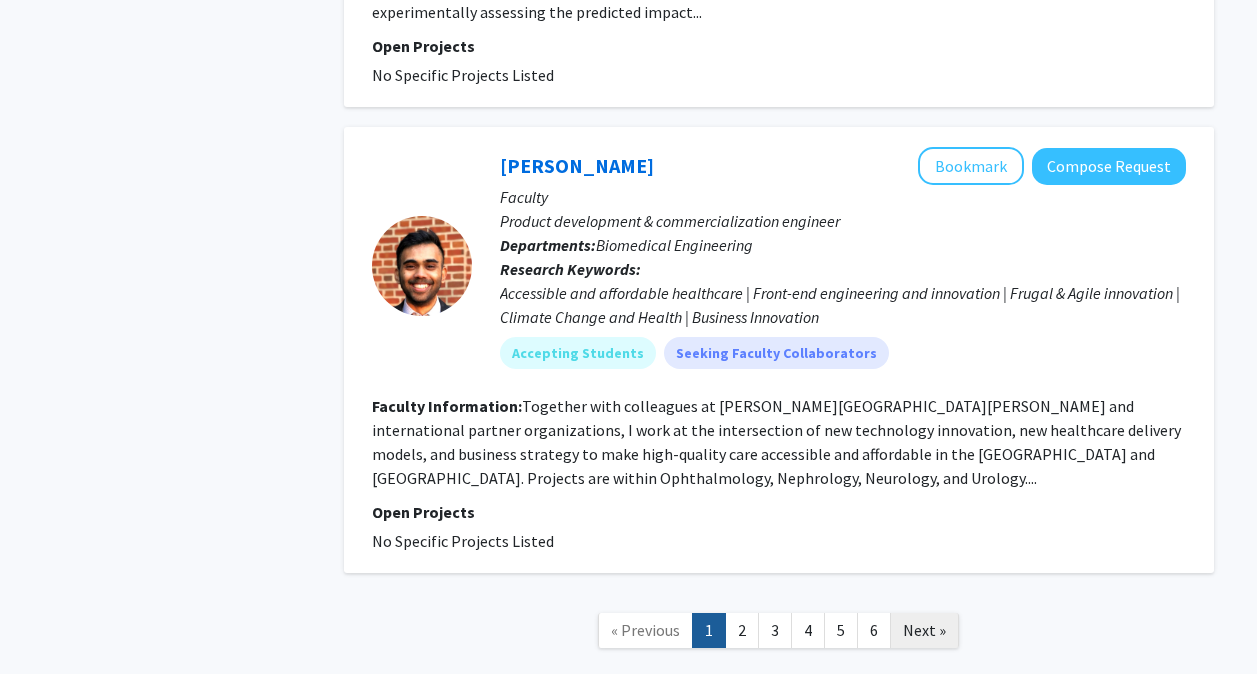 click on "Next »" 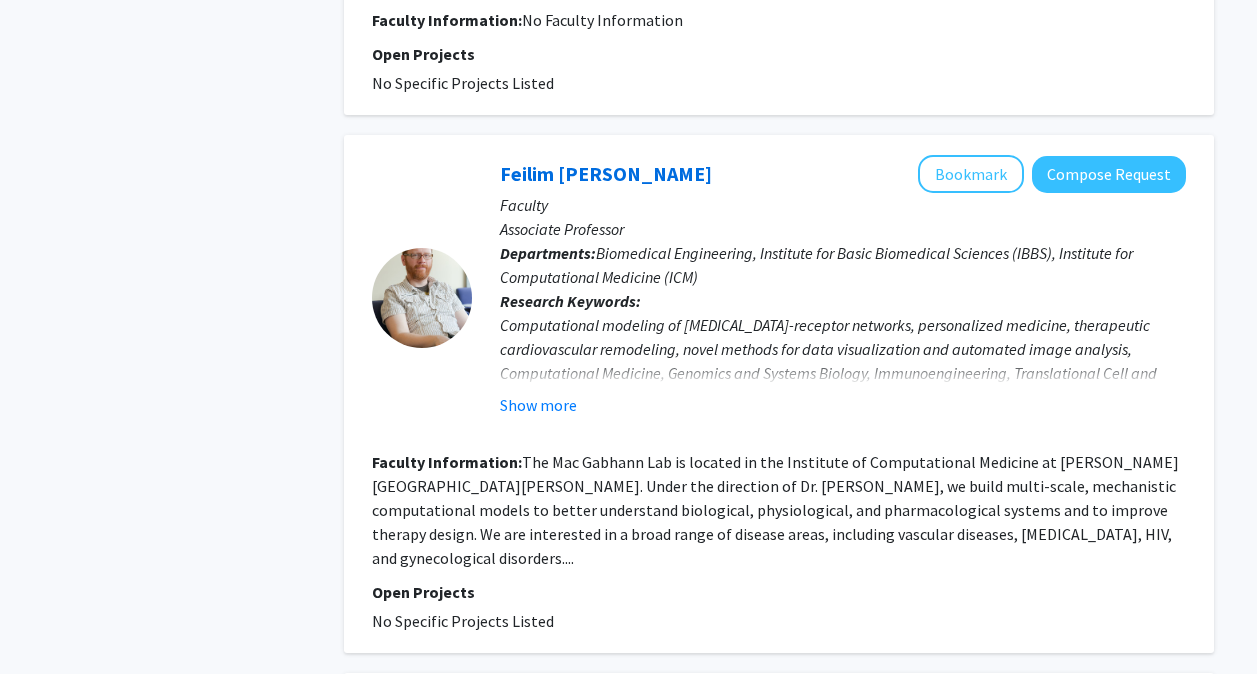 scroll, scrollTop: 1300, scrollLeft: 0, axis: vertical 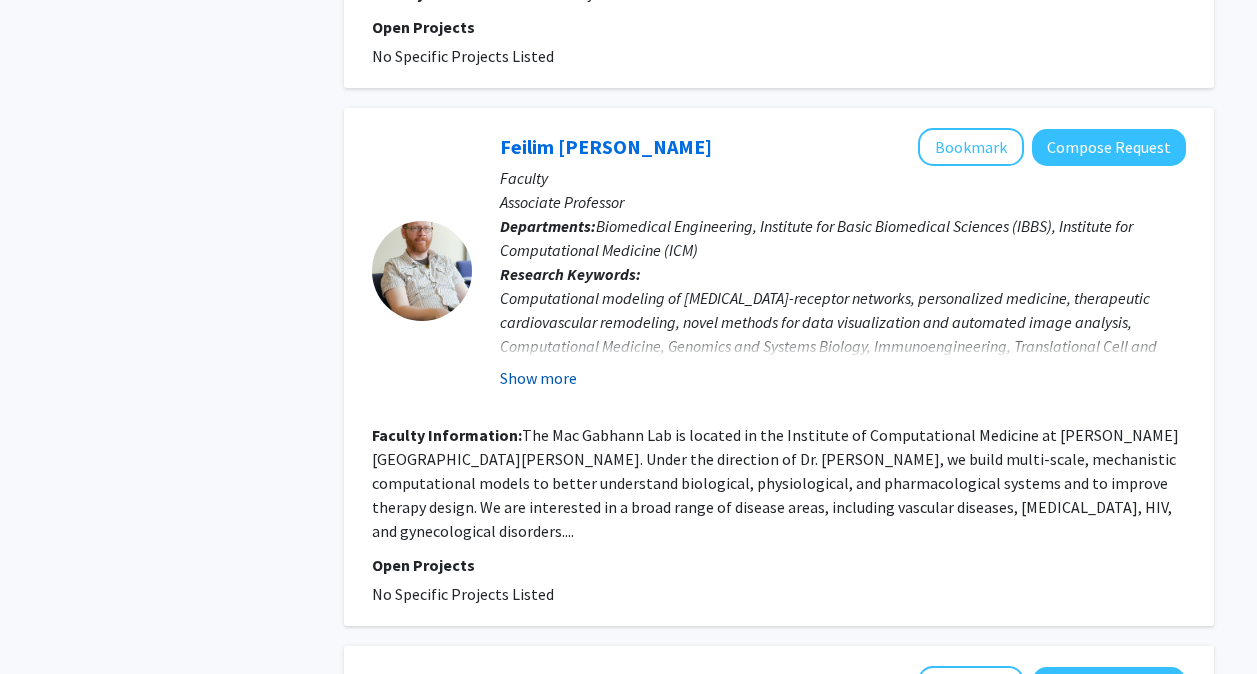 click on "Show more" 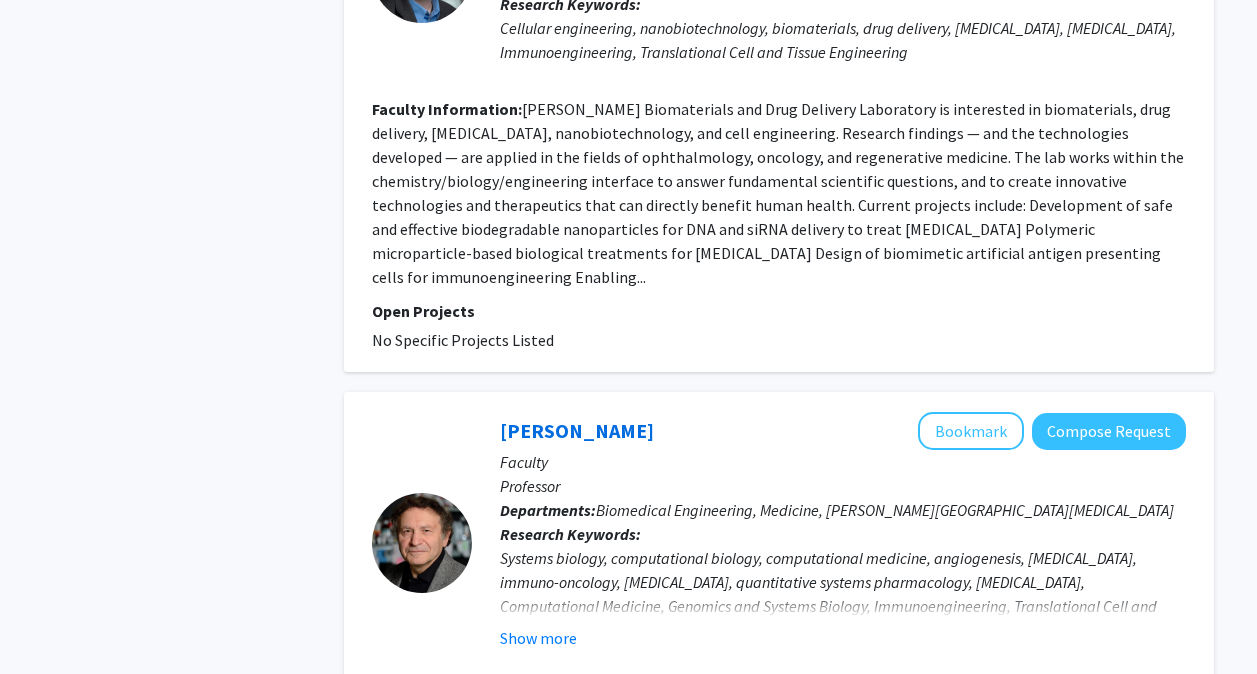 scroll, scrollTop: 4400, scrollLeft: 0, axis: vertical 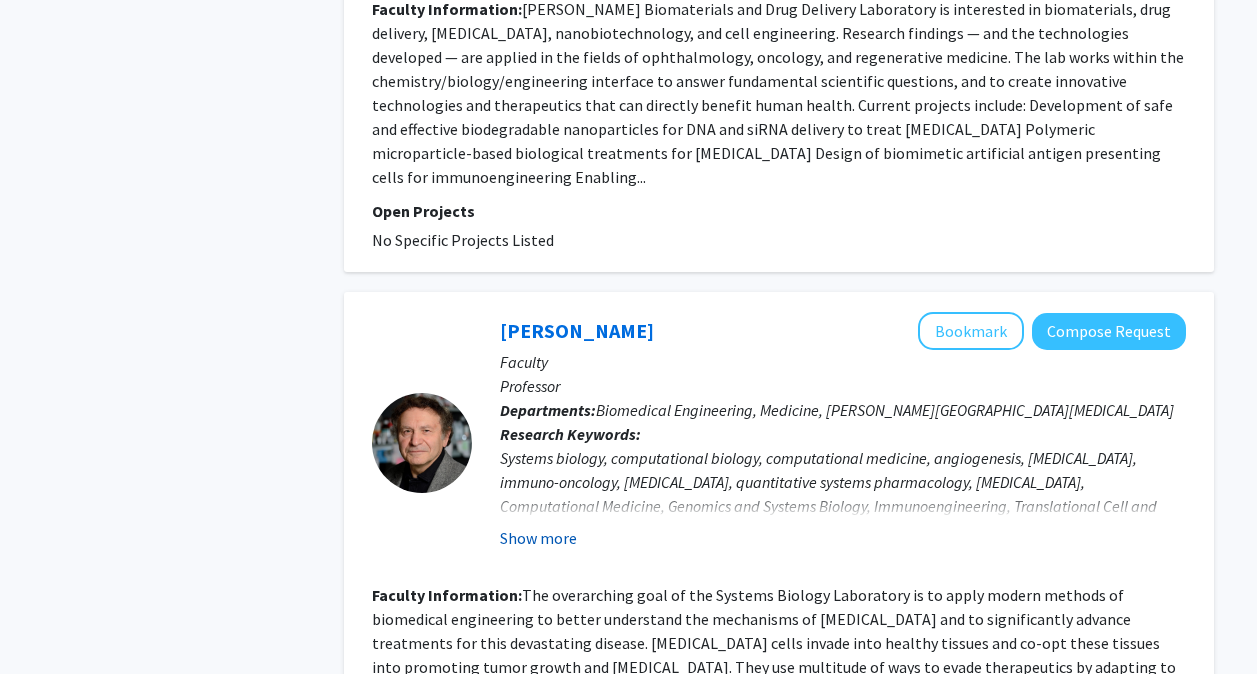 click on "Show more" 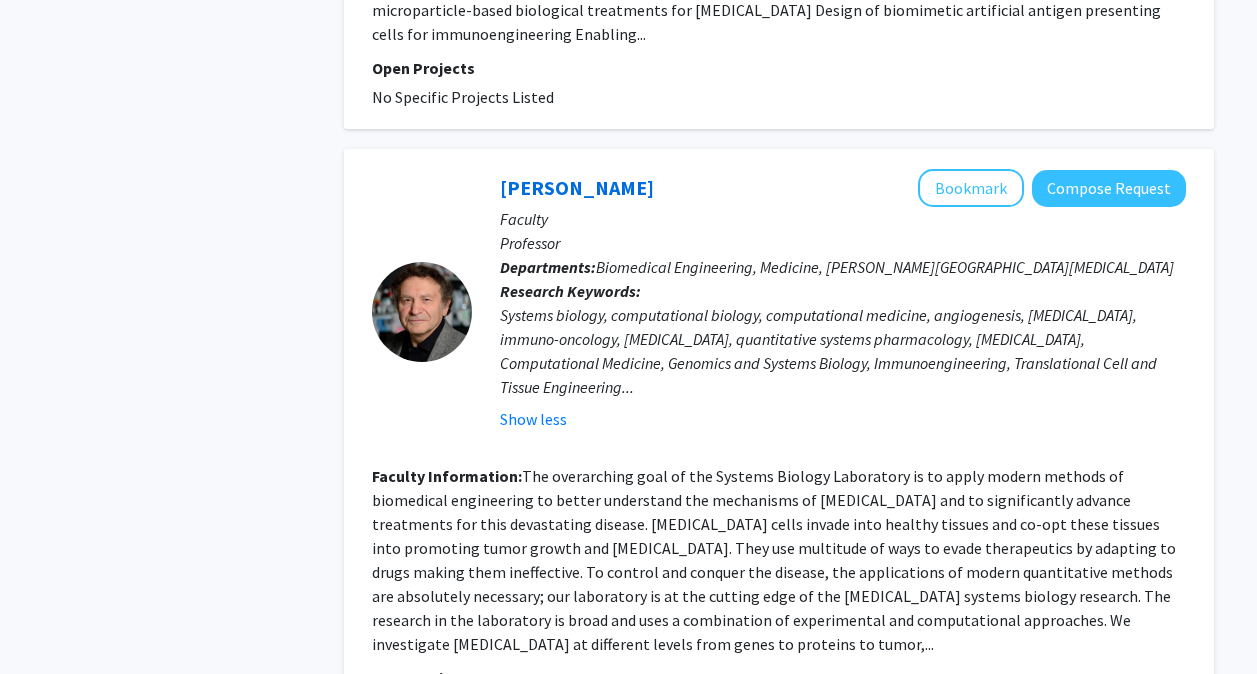 scroll, scrollTop: 4661, scrollLeft: 0, axis: vertical 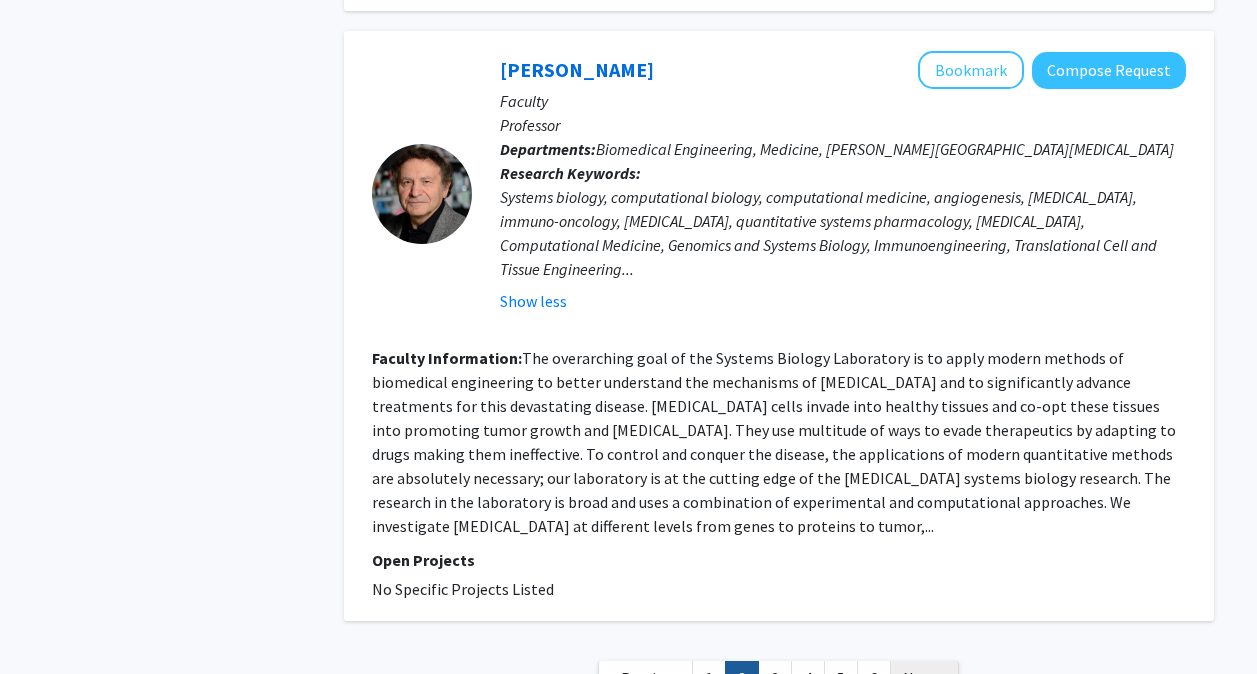 click on "Next »" 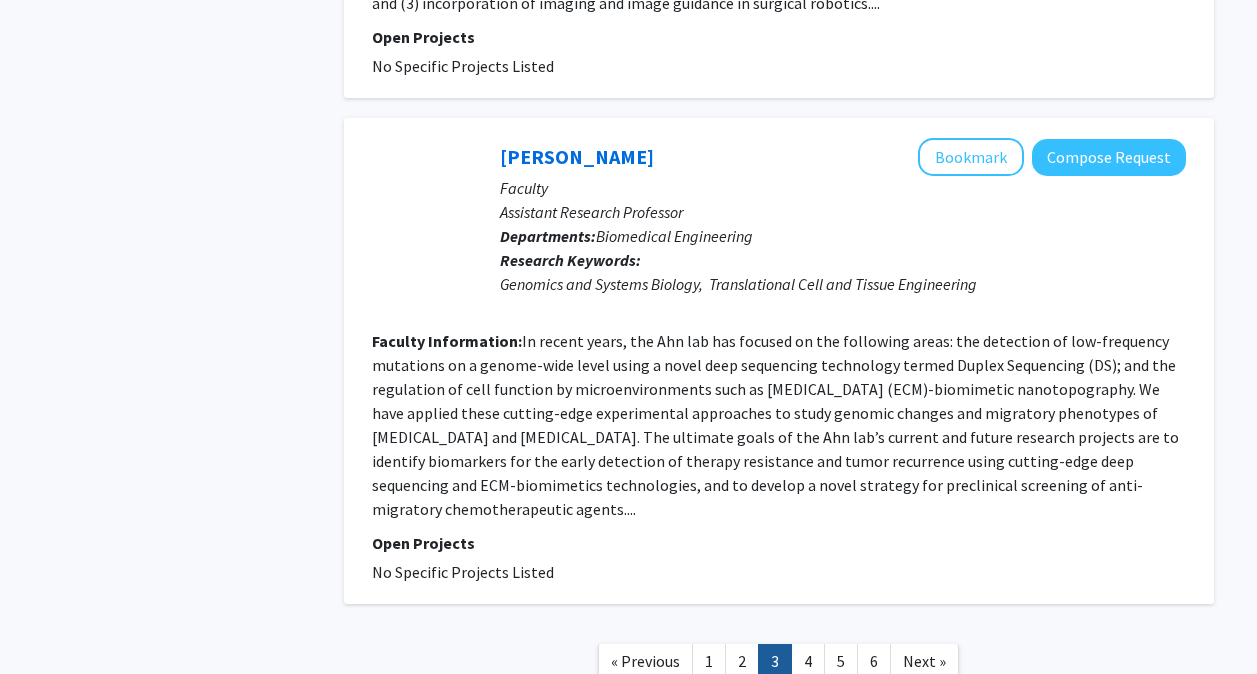 scroll, scrollTop: 4700, scrollLeft: 0, axis: vertical 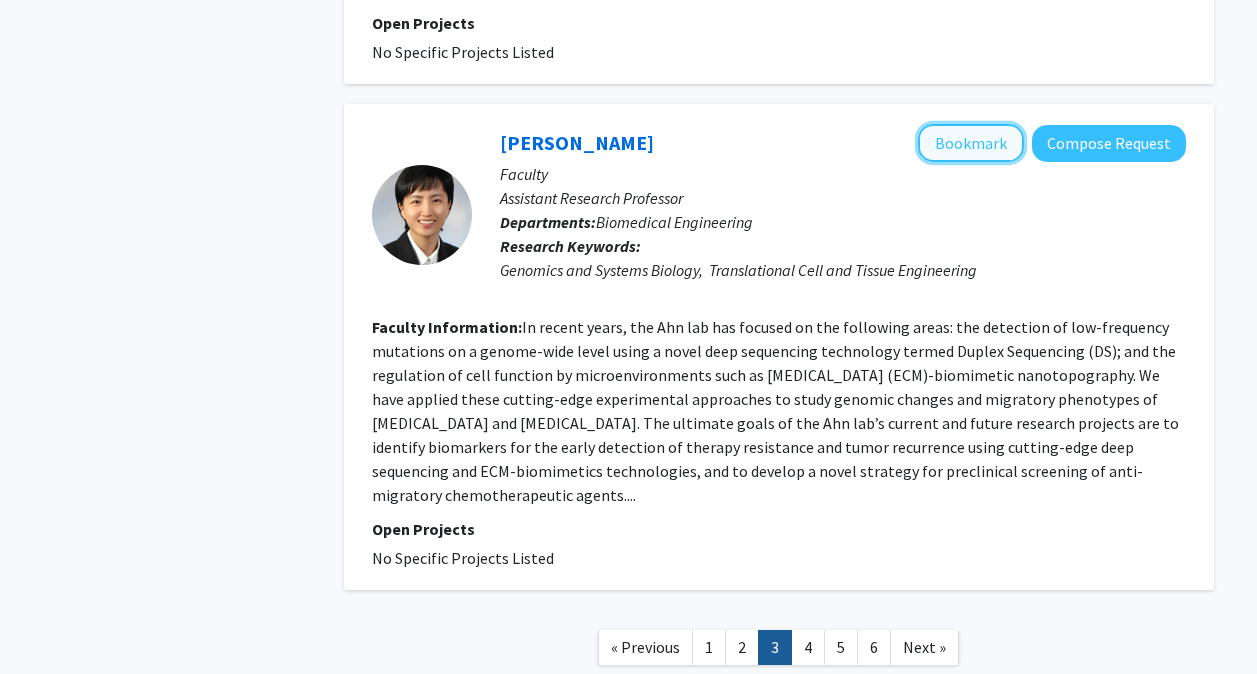 click on "Bookmark" 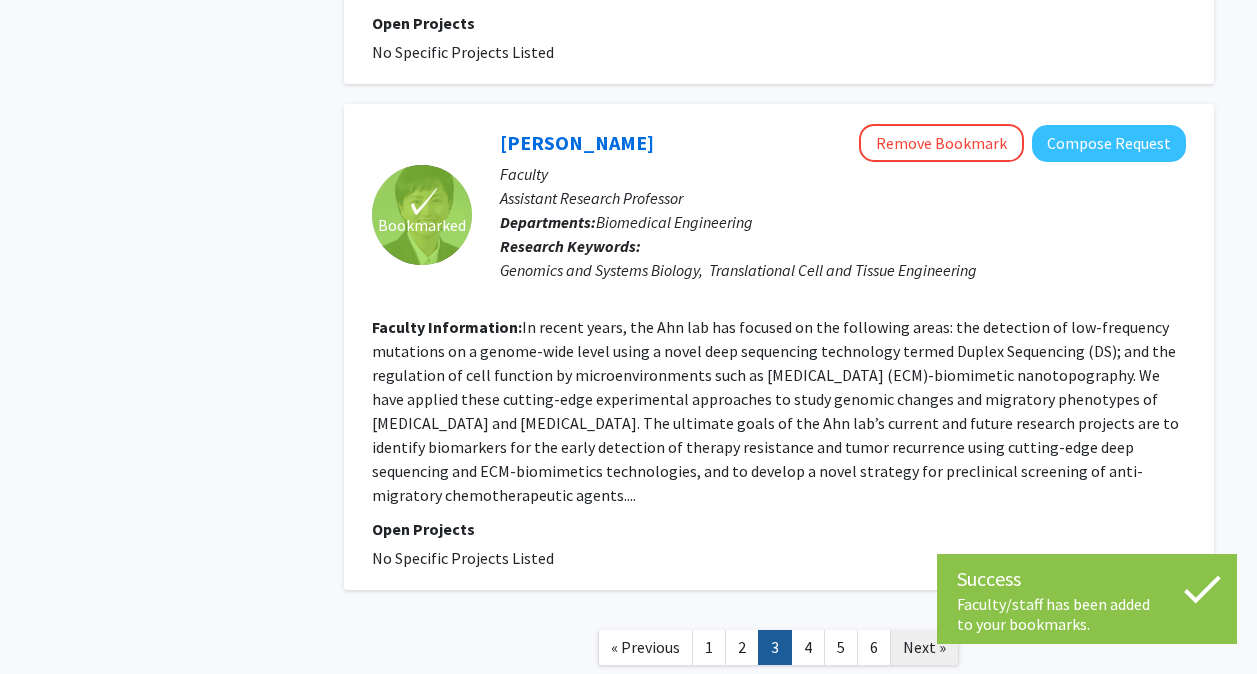 click on "Next »" 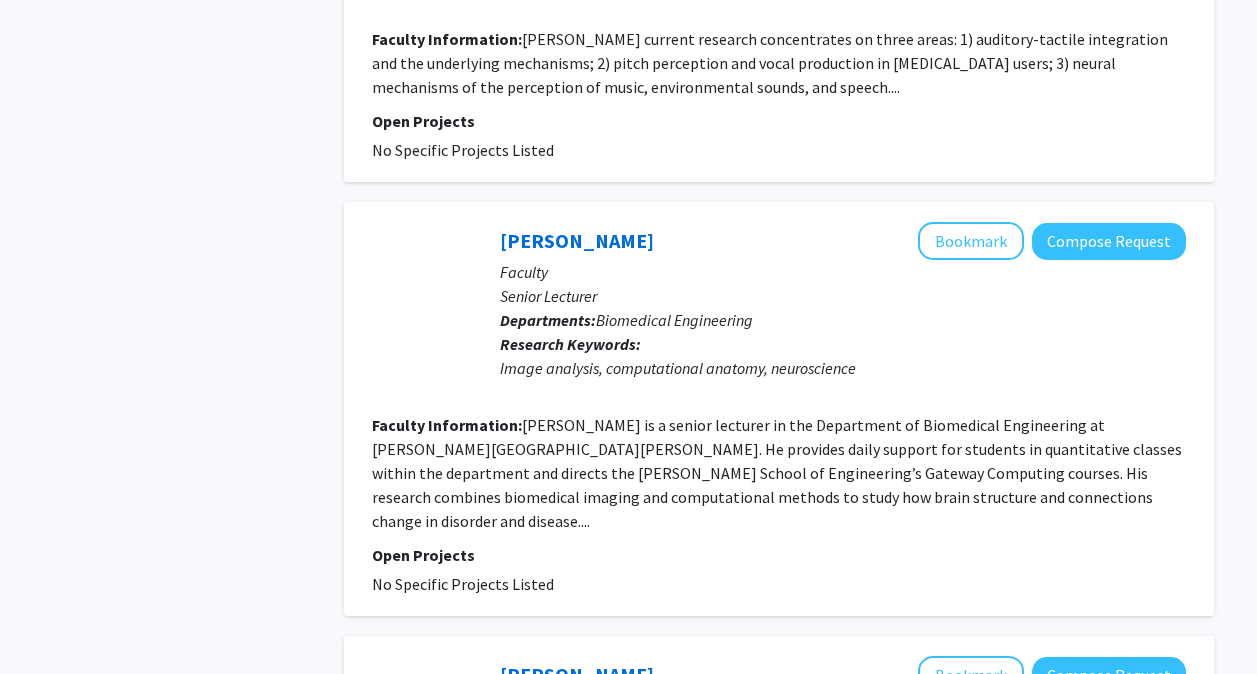 scroll, scrollTop: 4400, scrollLeft: 0, axis: vertical 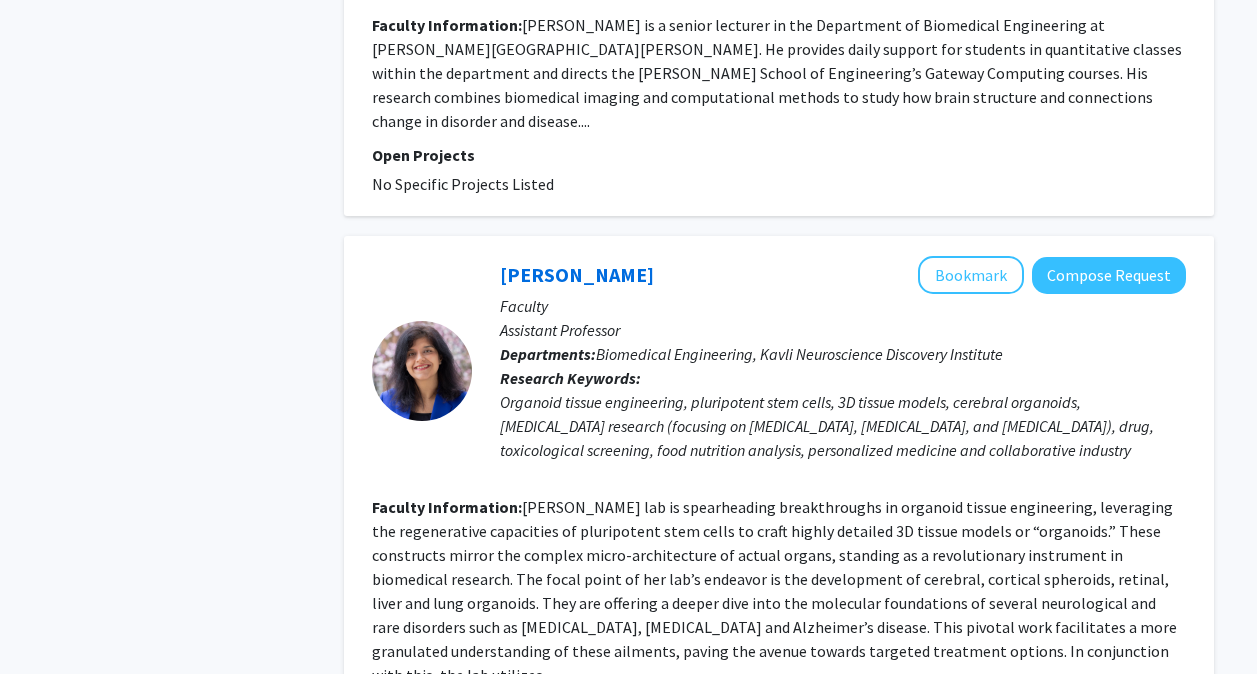 click on "Next »" 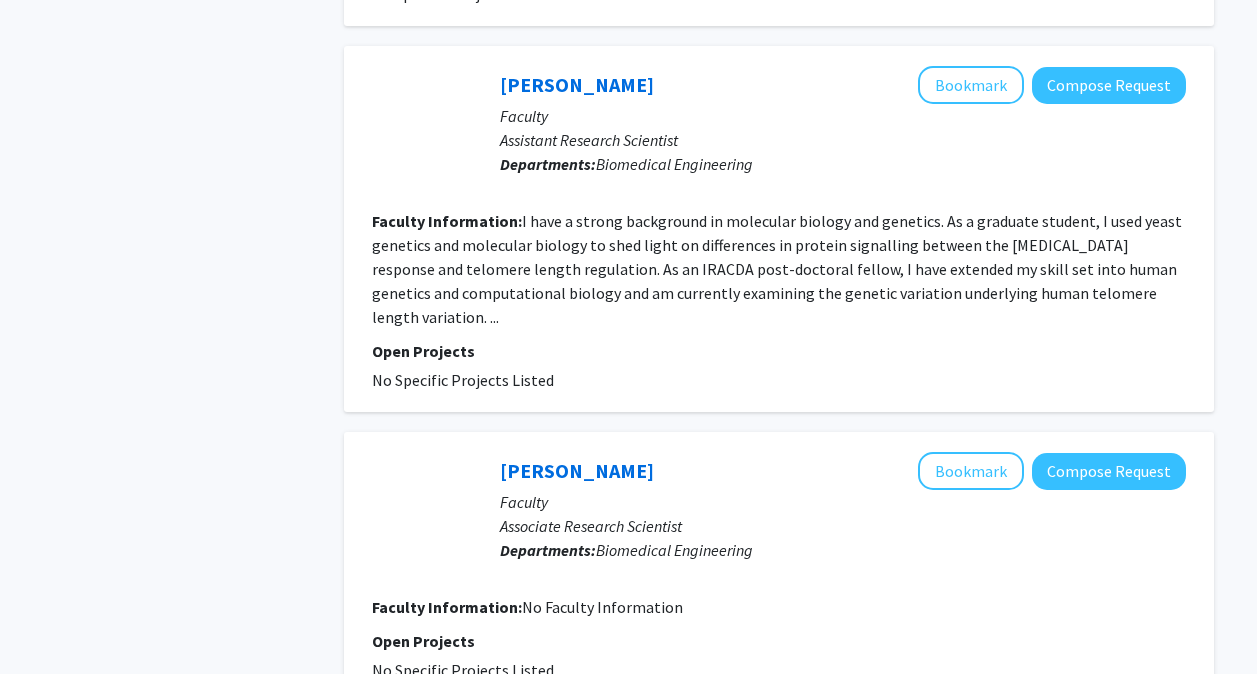 scroll, scrollTop: 3800, scrollLeft: 0, axis: vertical 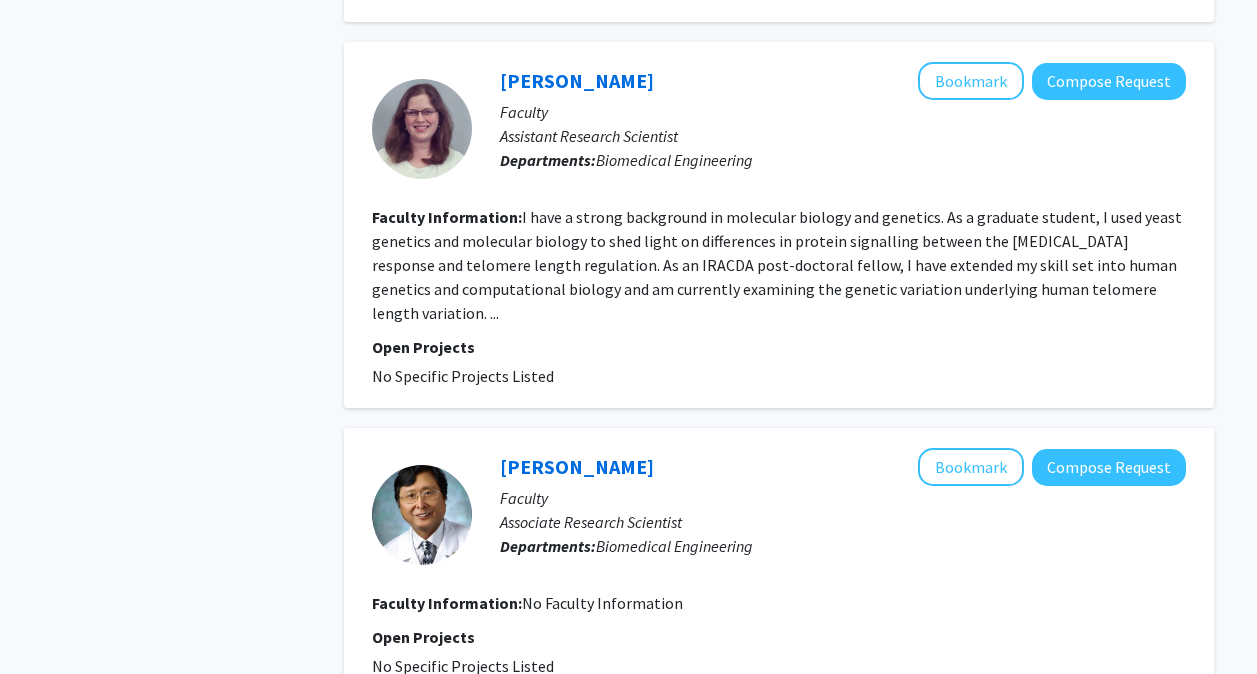 click on "Next »" 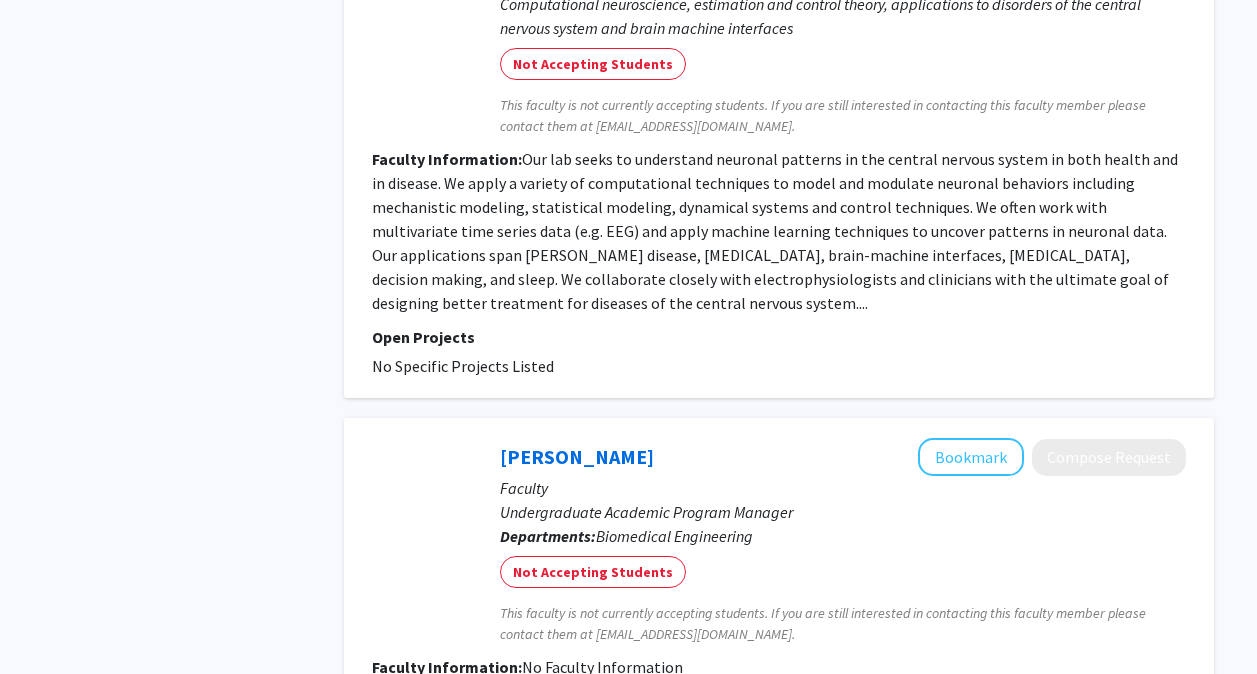 scroll, scrollTop: 2485, scrollLeft: 0, axis: vertical 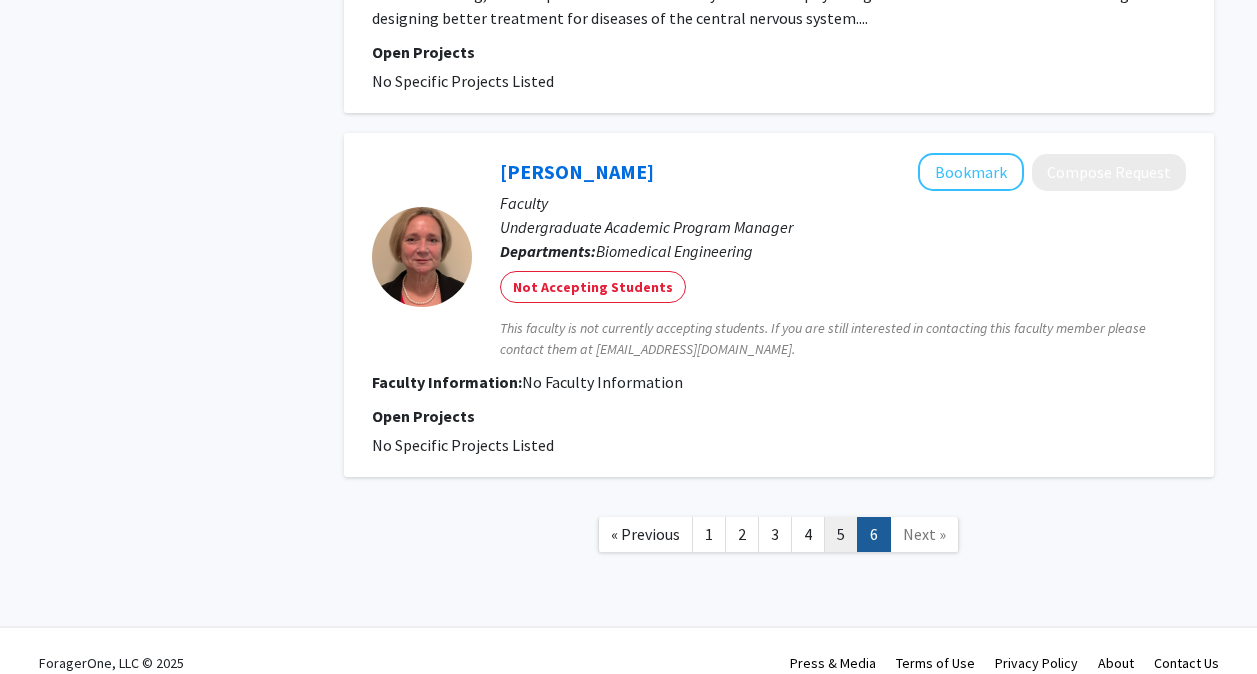 click on "5" 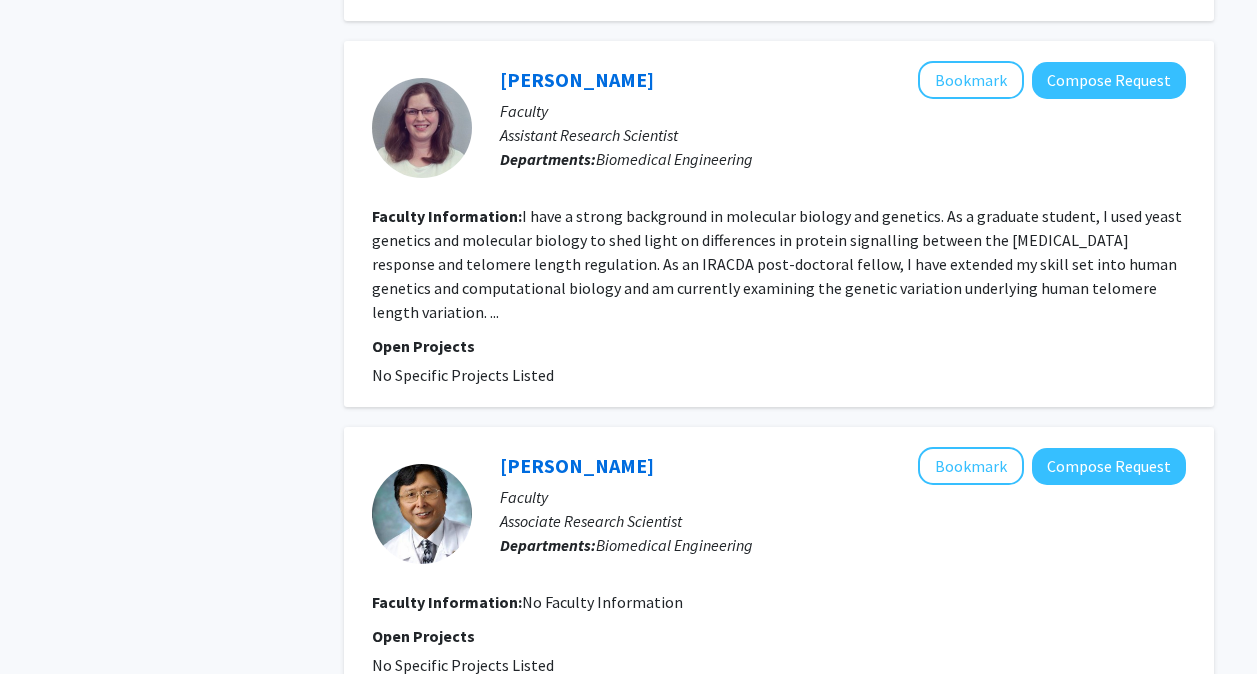 scroll, scrollTop: 3925, scrollLeft: 0, axis: vertical 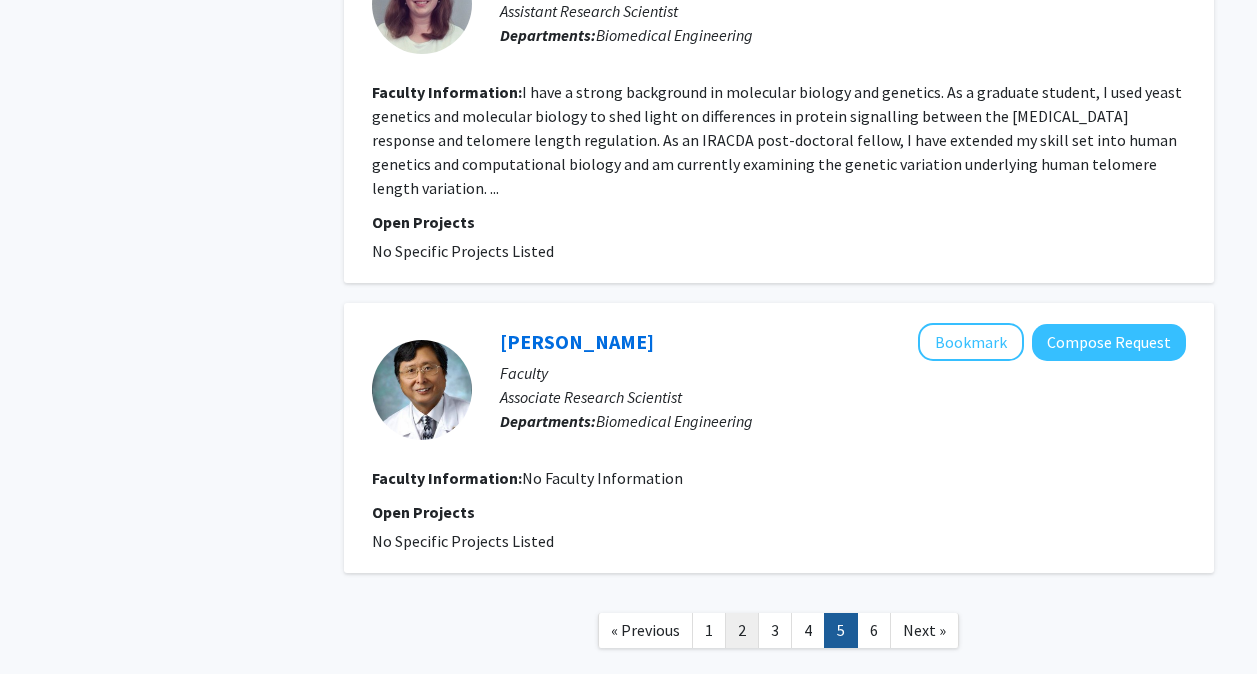click on "2" 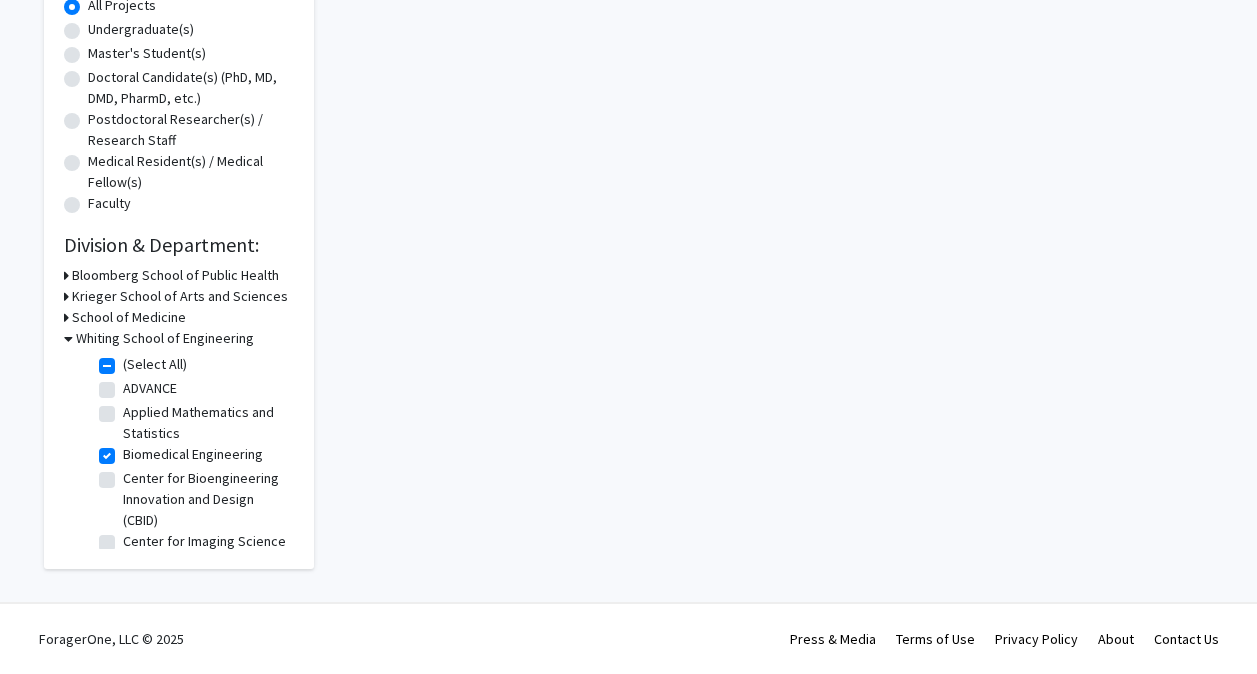 scroll, scrollTop: 0, scrollLeft: 0, axis: both 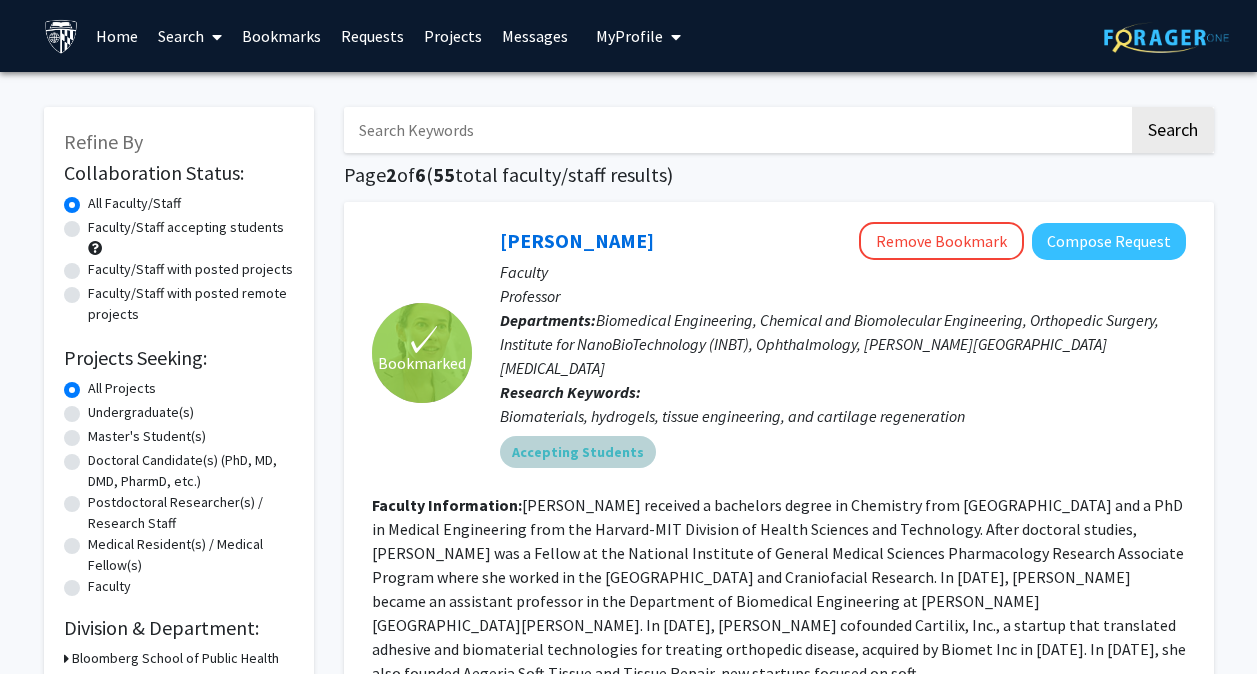 click on "Accepting Students" at bounding box center (843, 452) 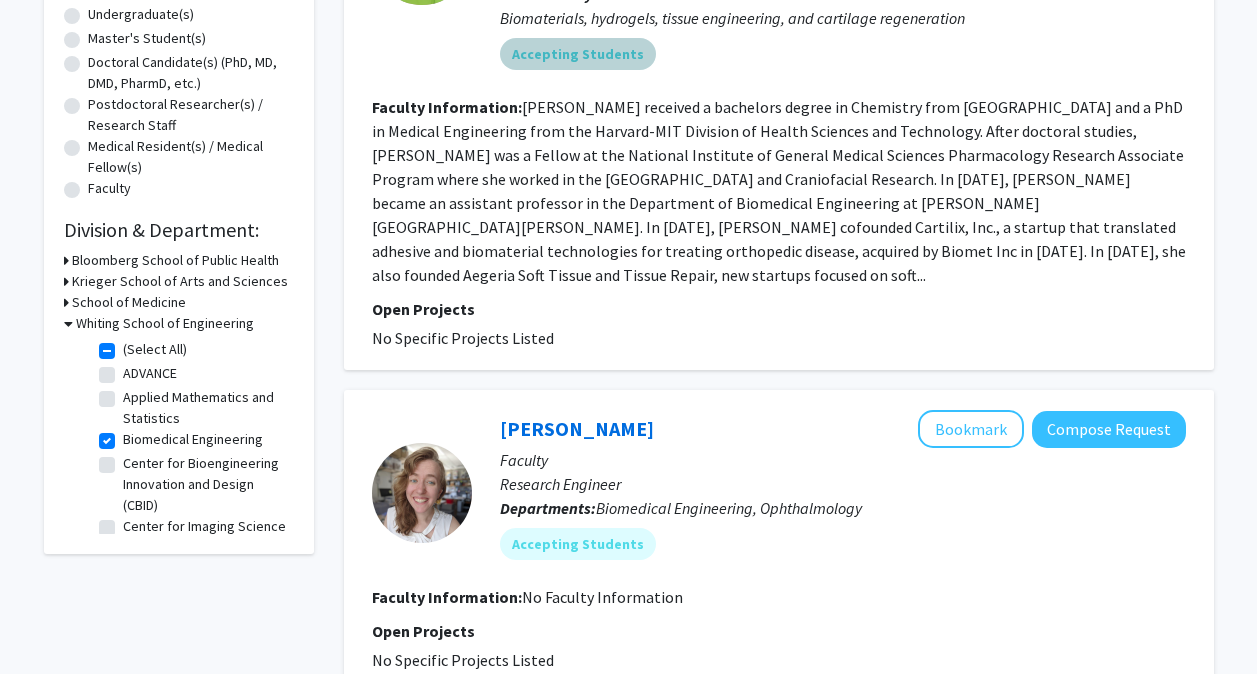 scroll, scrollTop: 400, scrollLeft: 0, axis: vertical 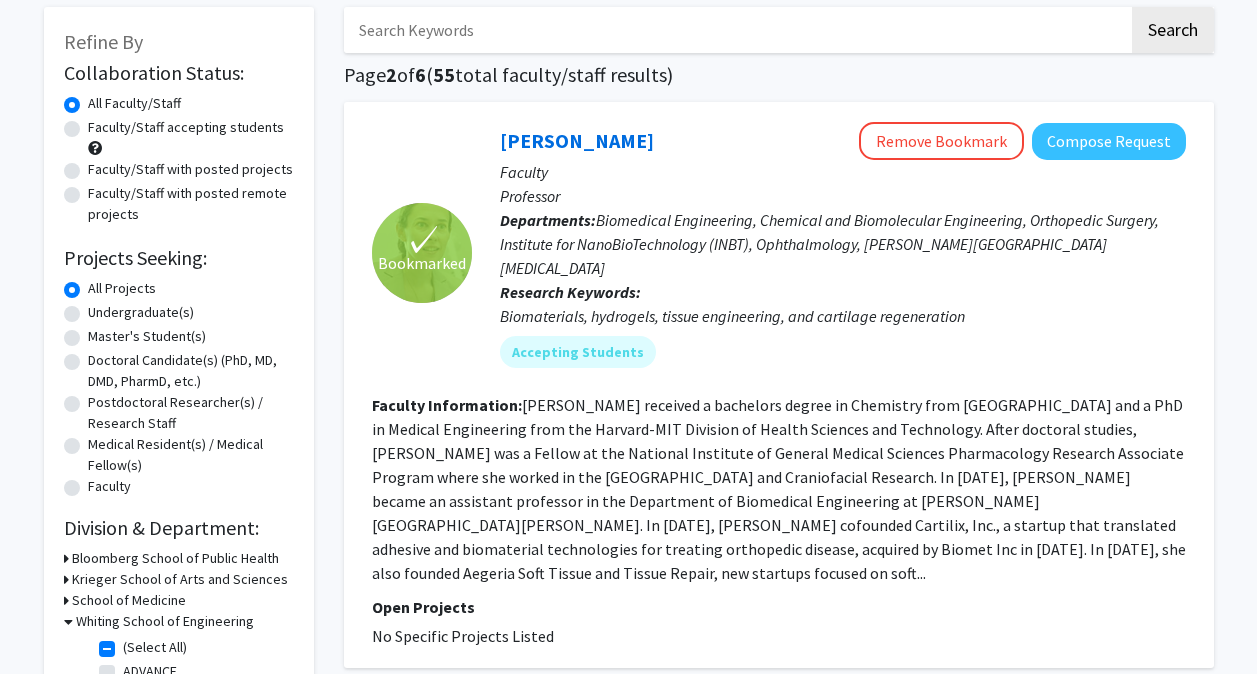 click on "Master's Student(s)" 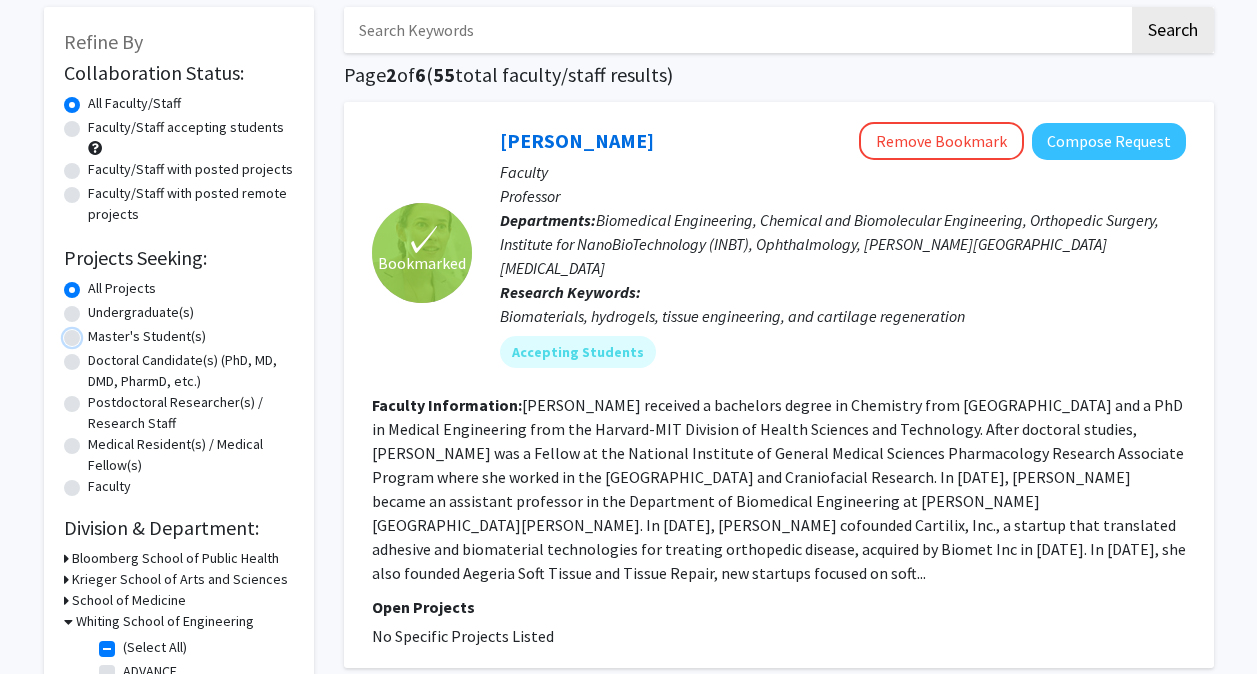 click on "Master's Student(s)" at bounding box center [94, 332] 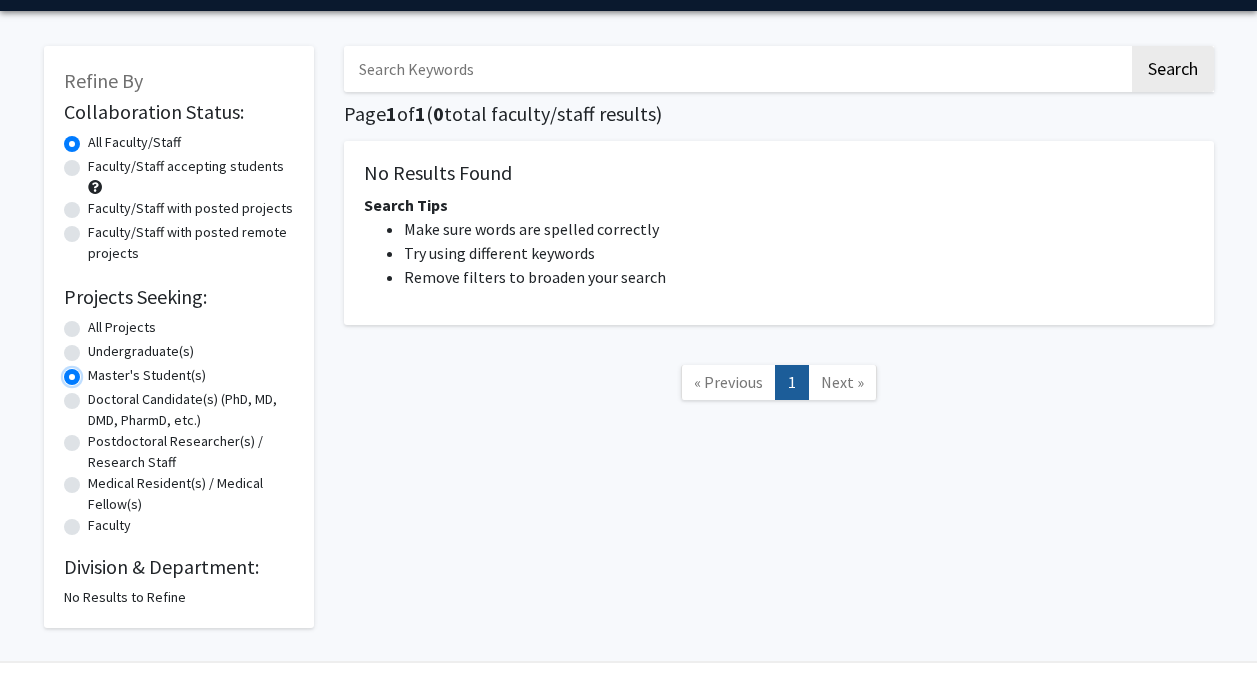 scroll, scrollTop: 100, scrollLeft: 0, axis: vertical 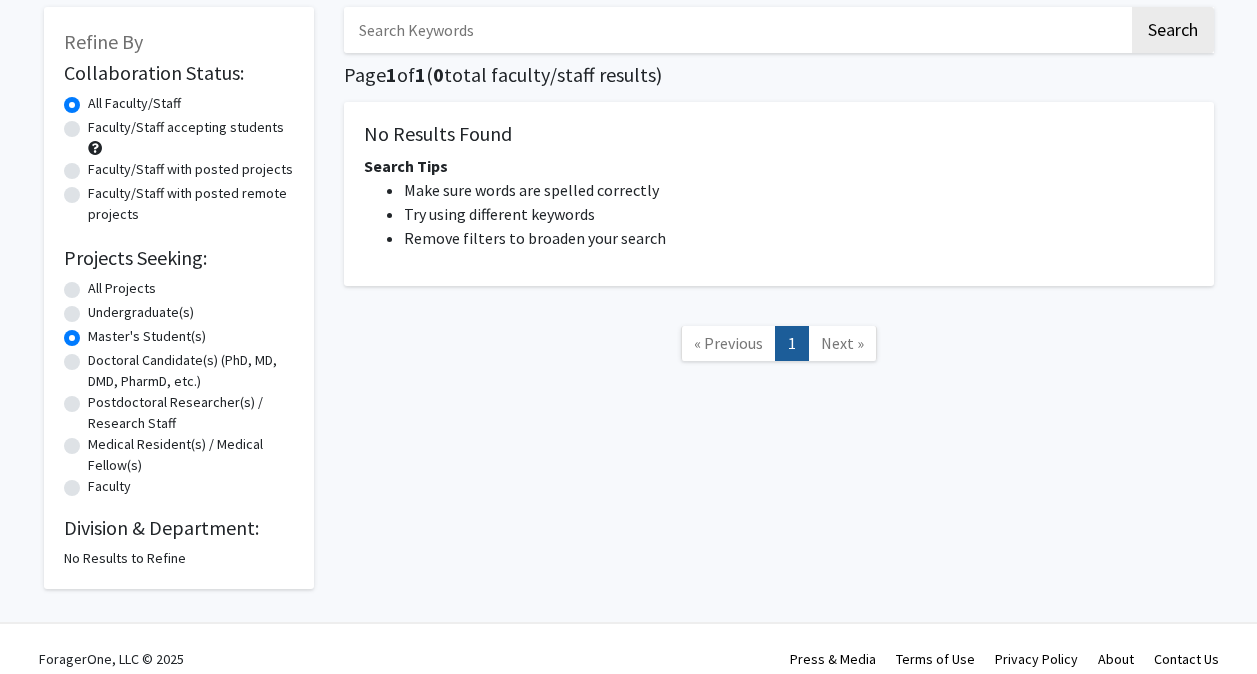 click on "Doctoral Candidate(s) (PhD, MD, DMD, PharmD, etc.)" 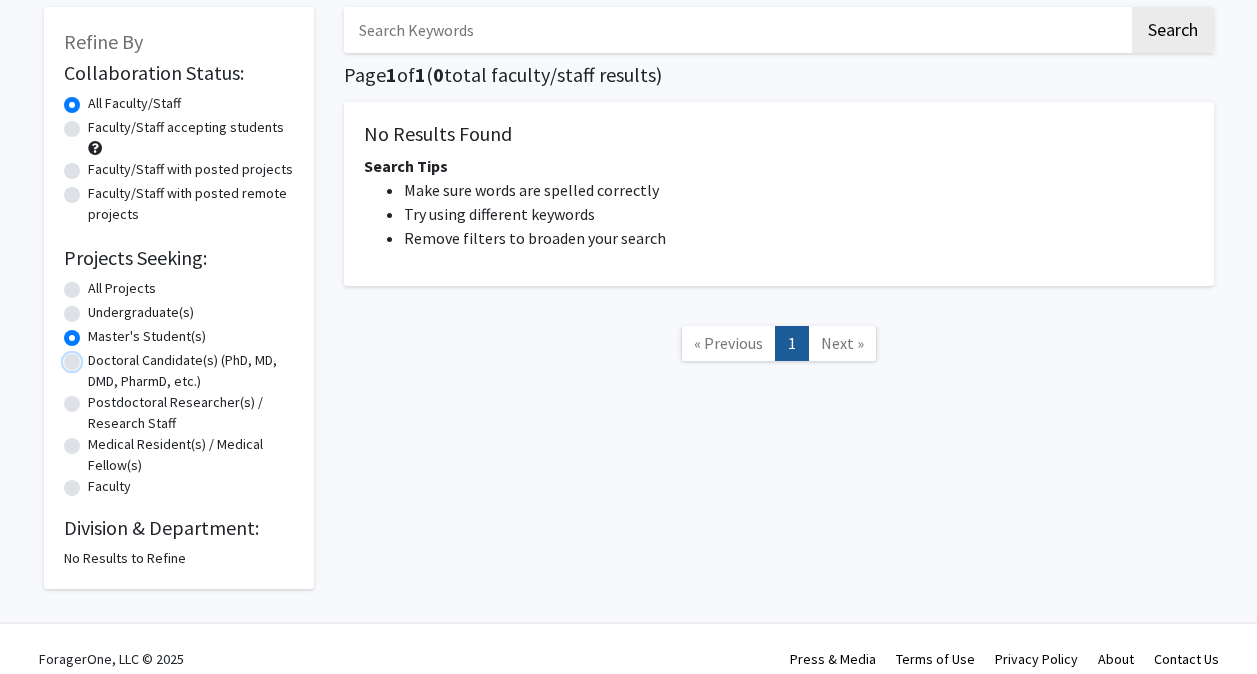 click on "Doctoral Candidate(s) (PhD, MD, DMD, PharmD, etc.)" at bounding box center (94, 356) 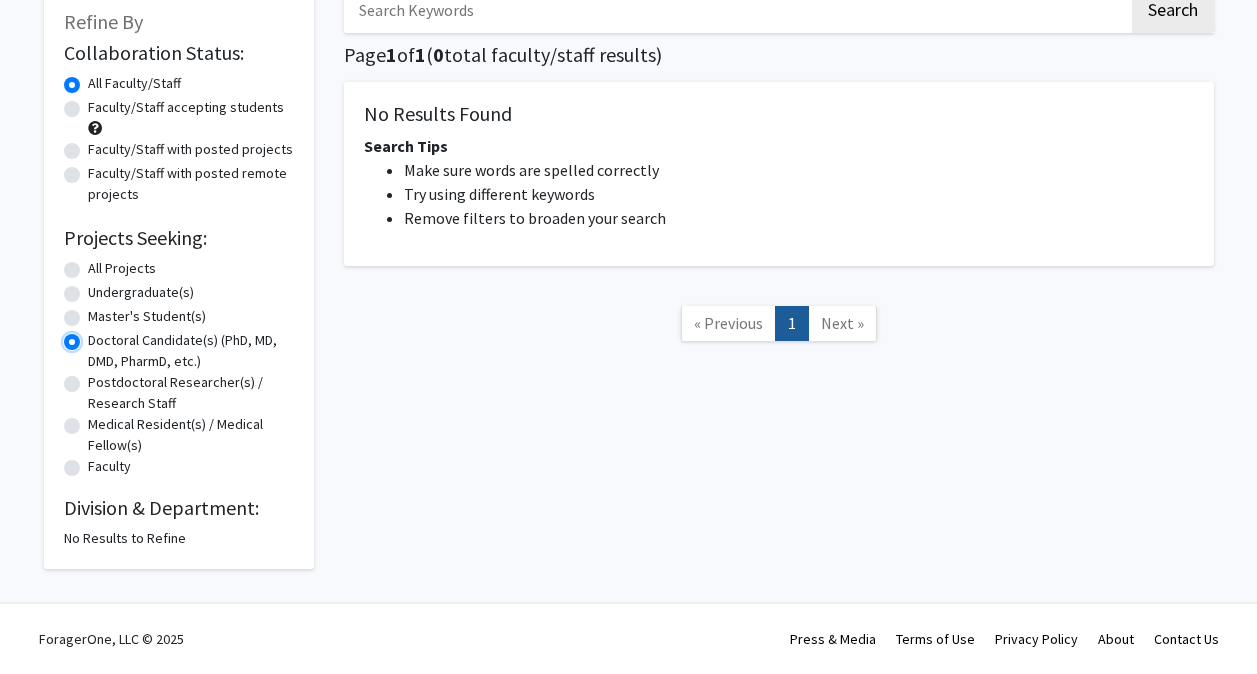 scroll, scrollTop: 20, scrollLeft: 0, axis: vertical 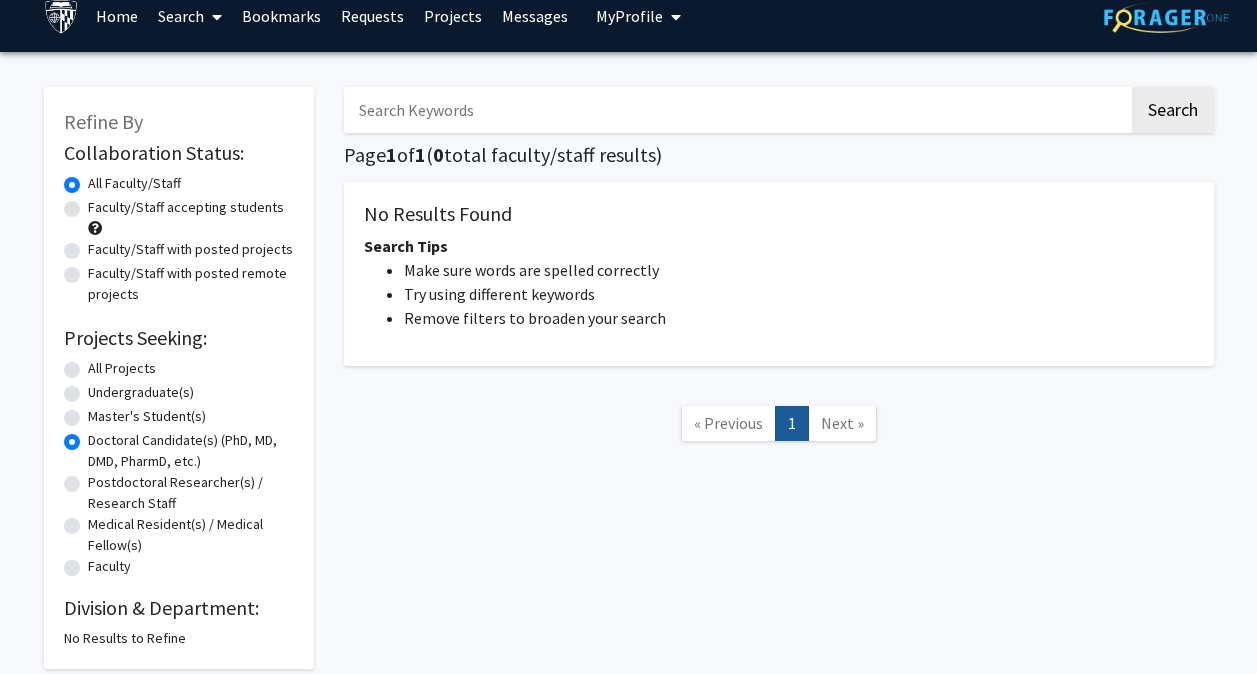 click on "All Projects" 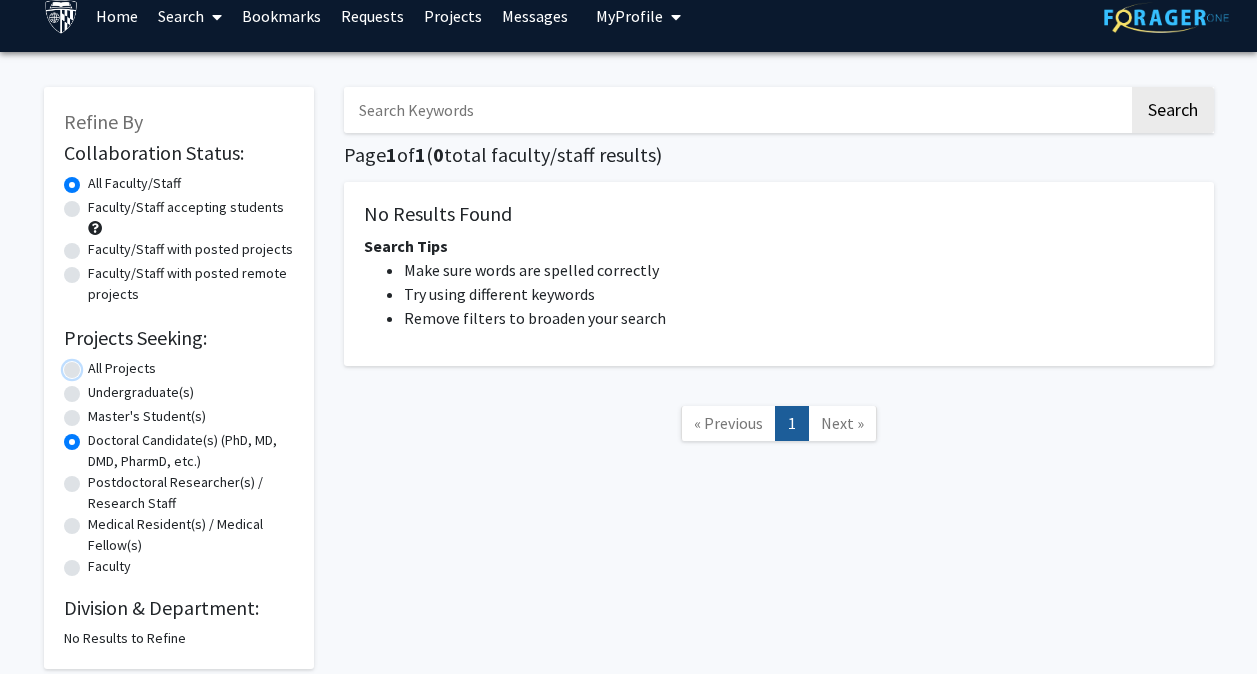 click on "All Projects" at bounding box center [94, 364] 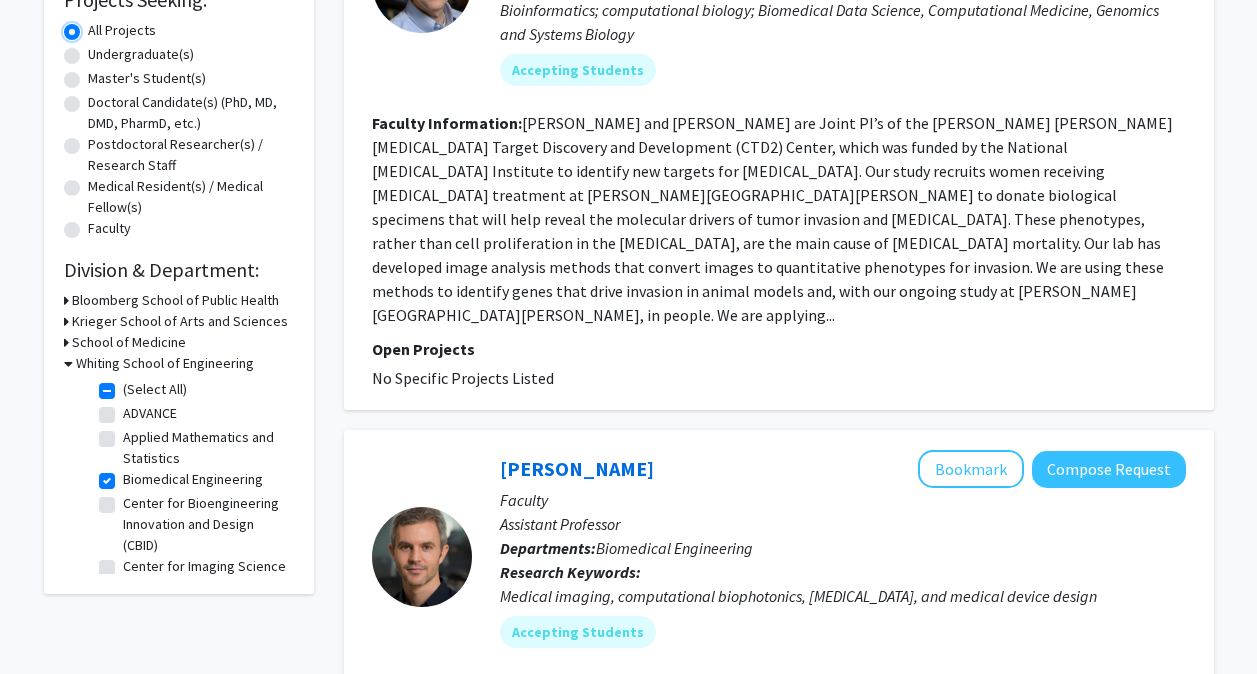 scroll, scrollTop: 400, scrollLeft: 0, axis: vertical 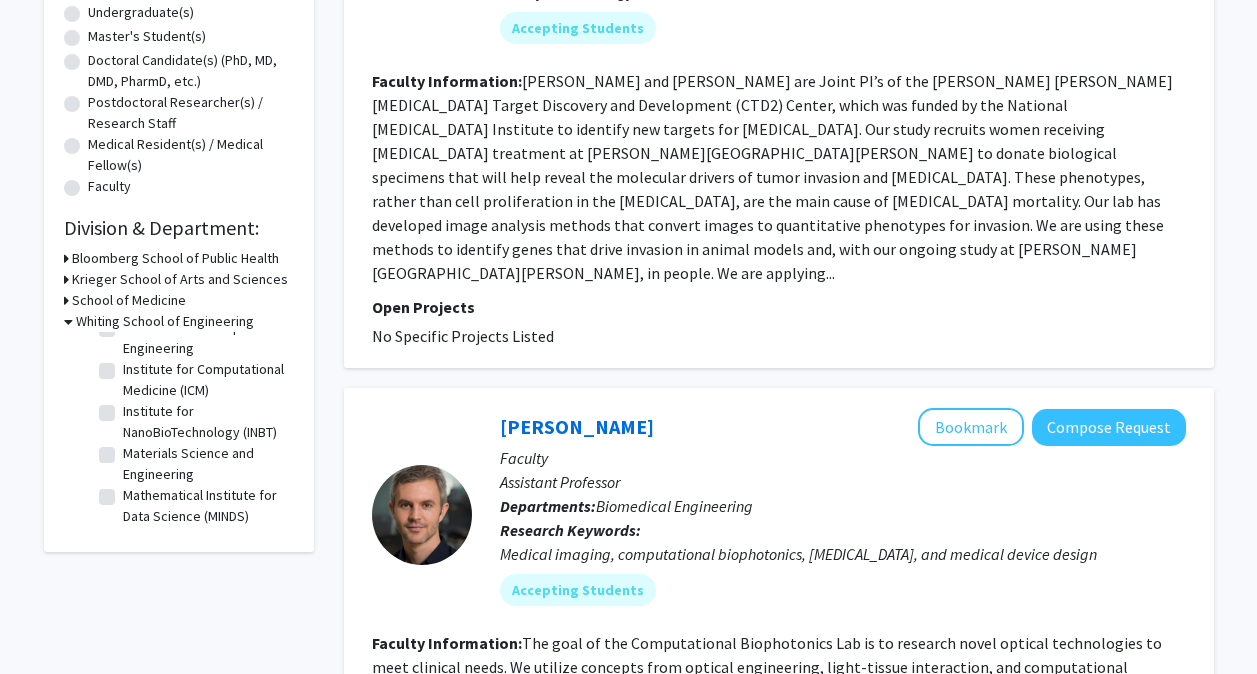 click on "Institute for NanoBioTechnology (INBT)" 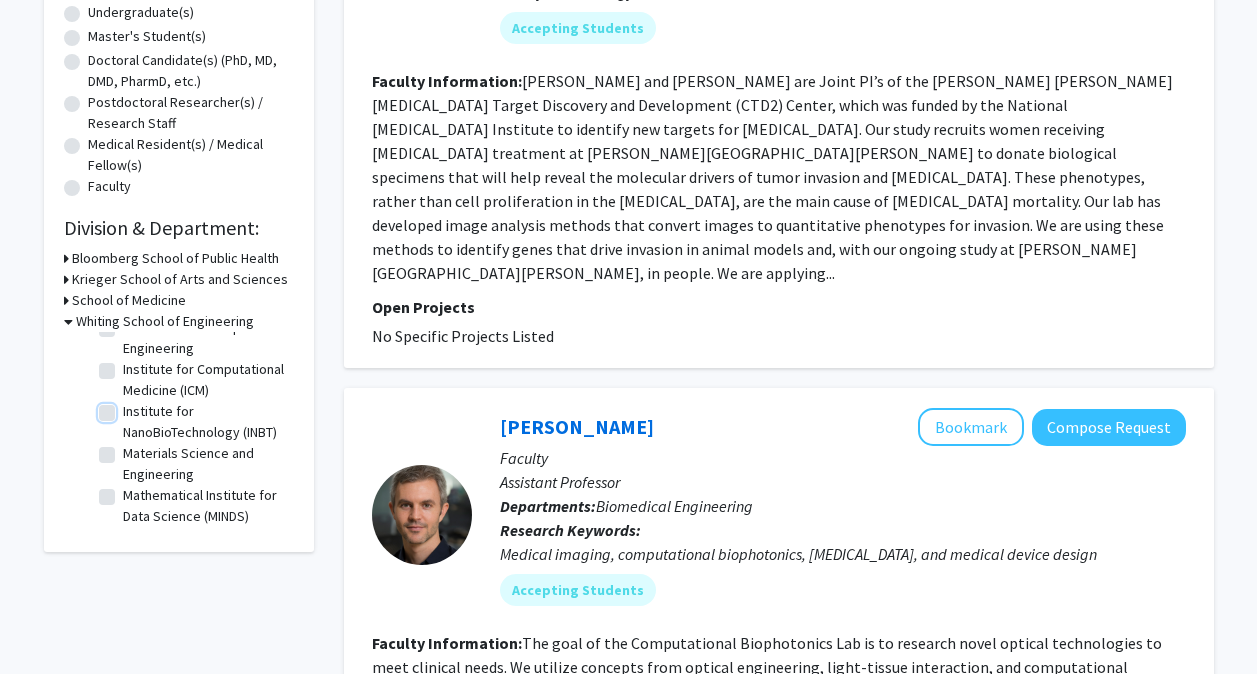 click on "Institute for NanoBioTechnology (INBT)" at bounding box center [129, 407] 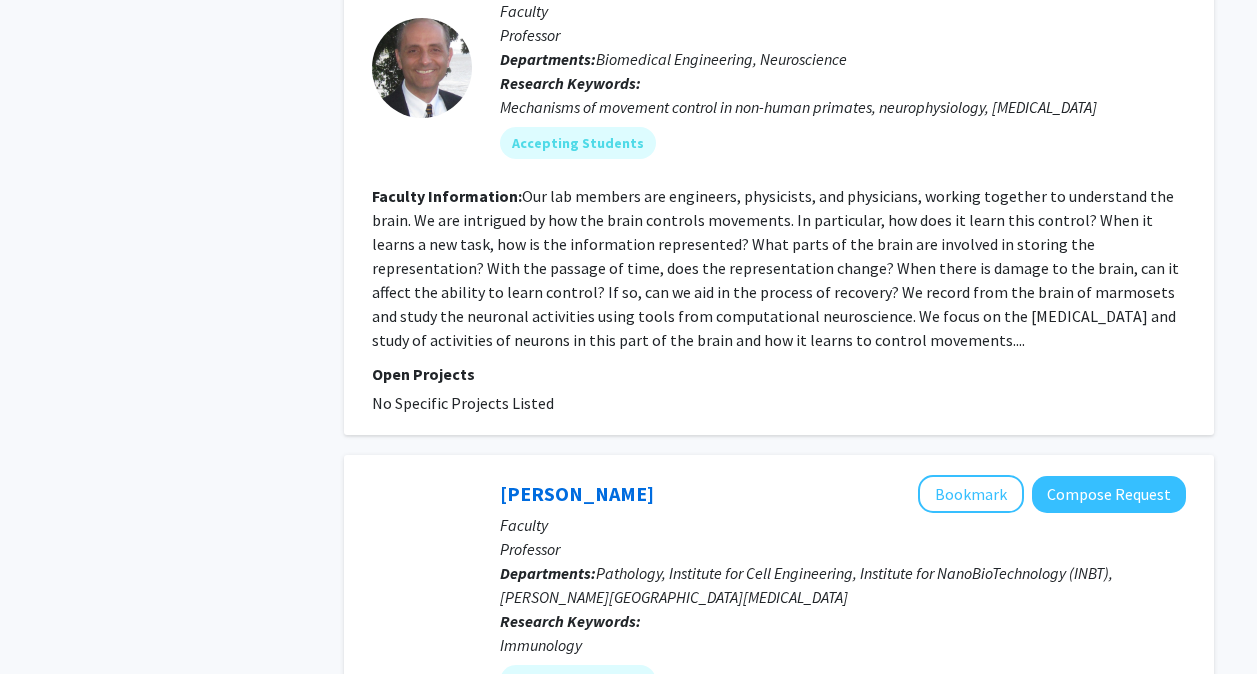 scroll, scrollTop: 4989, scrollLeft: 0, axis: vertical 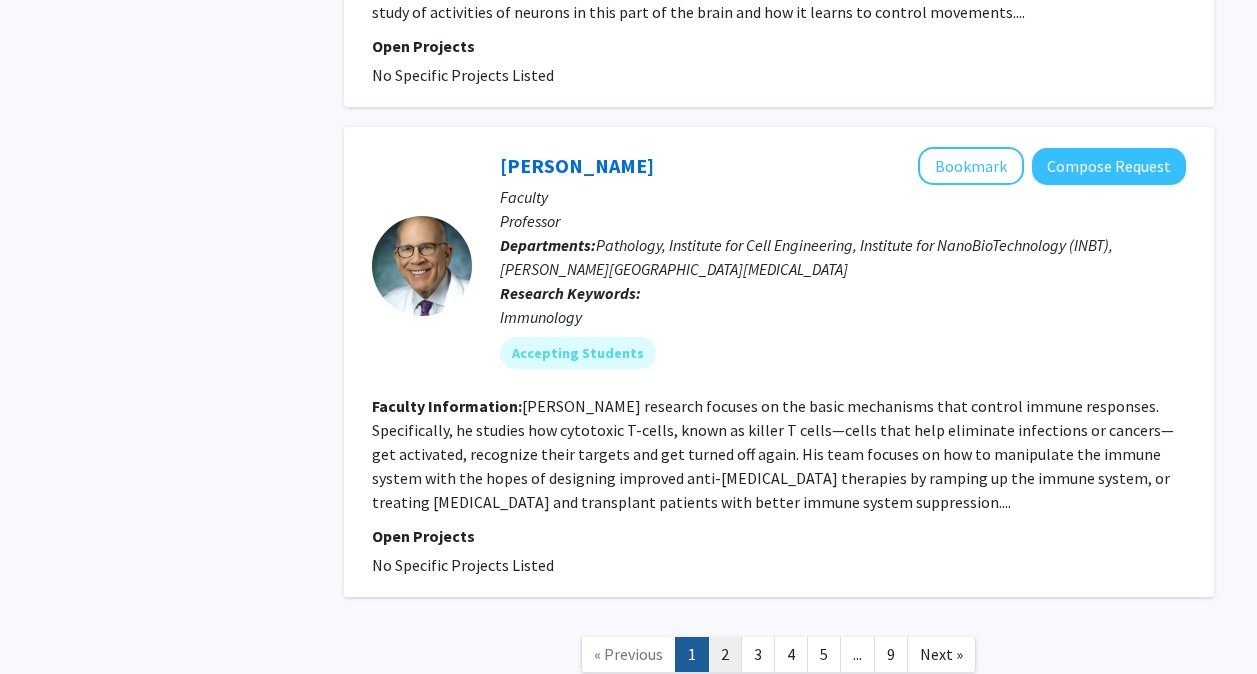 click on "2" 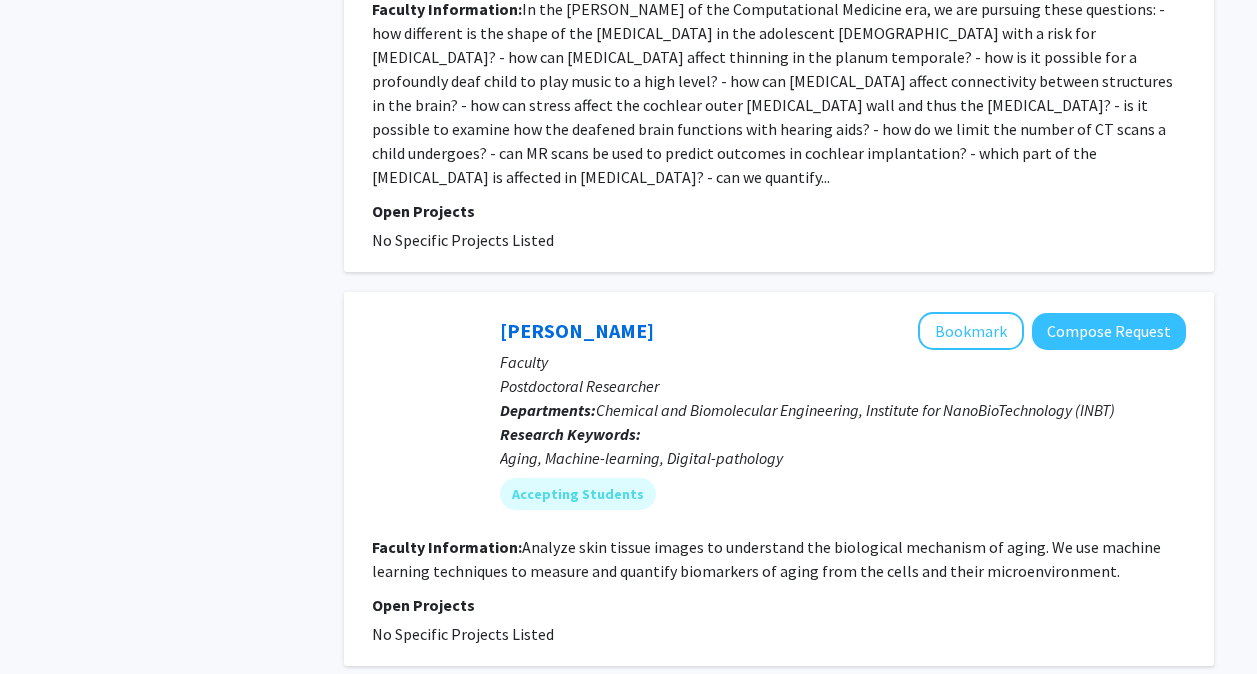 scroll, scrollTop: 4714, scrollLeft: 0, axis: vertical 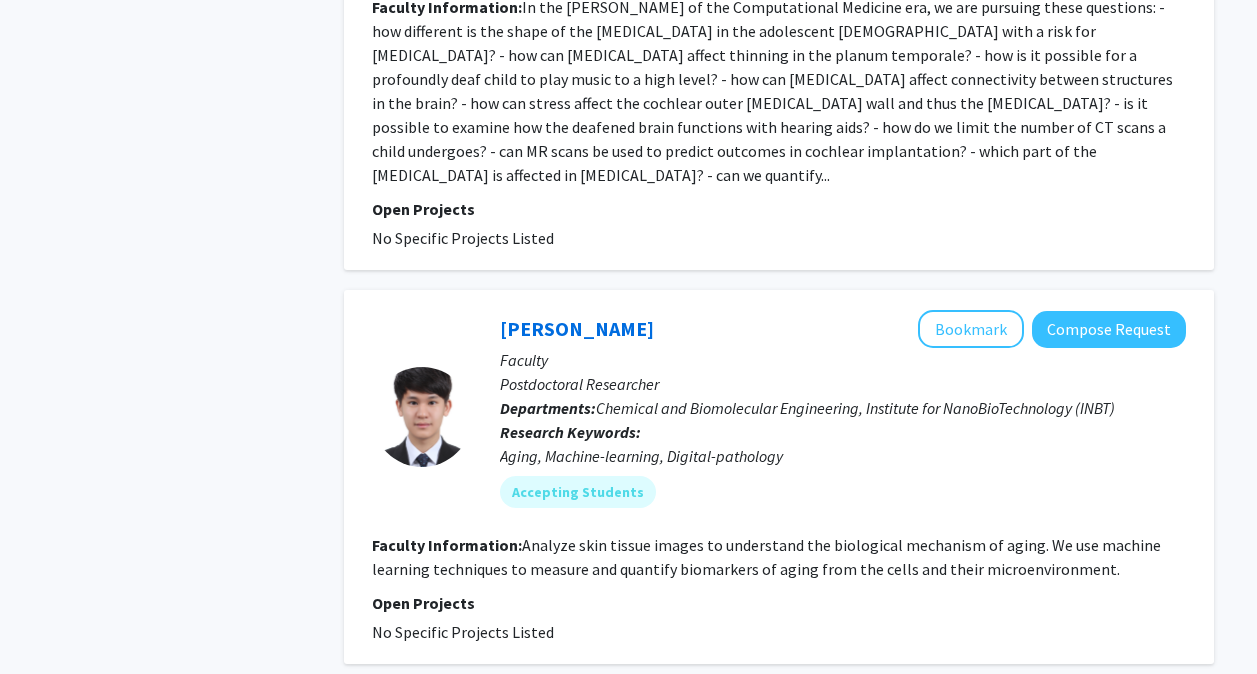 click on "Next »" 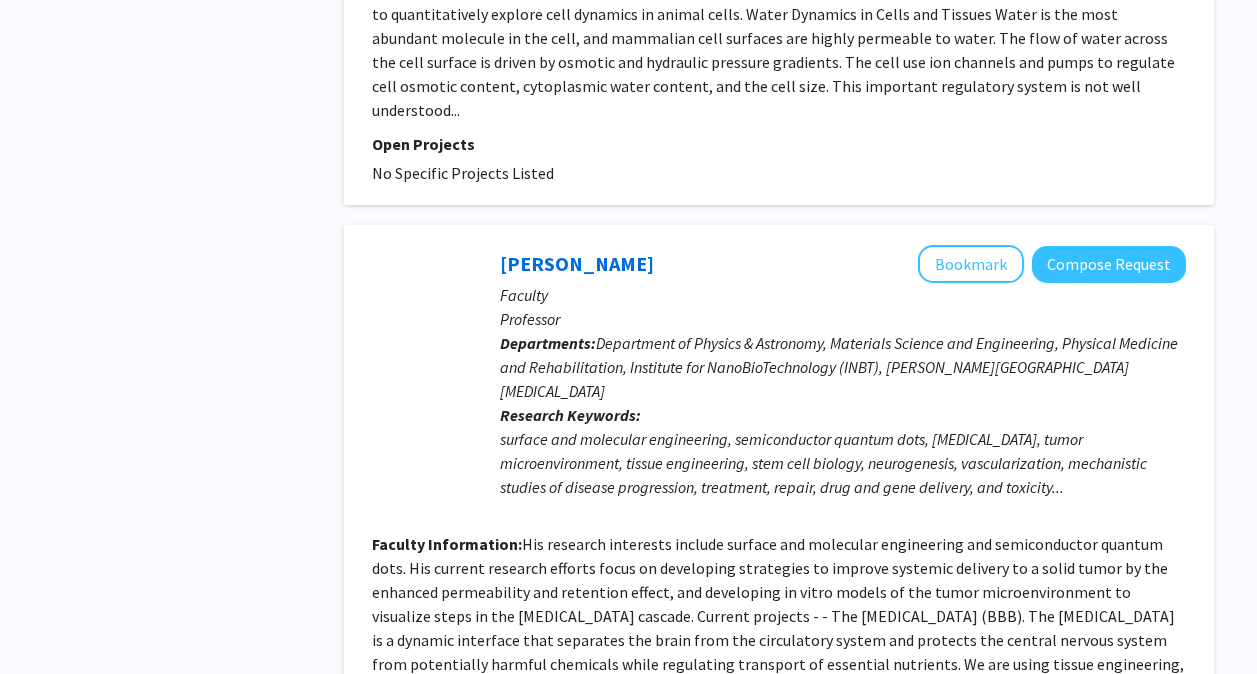 scroll, scrollTop: 4452, scrollLeft: 0, axis: vertical 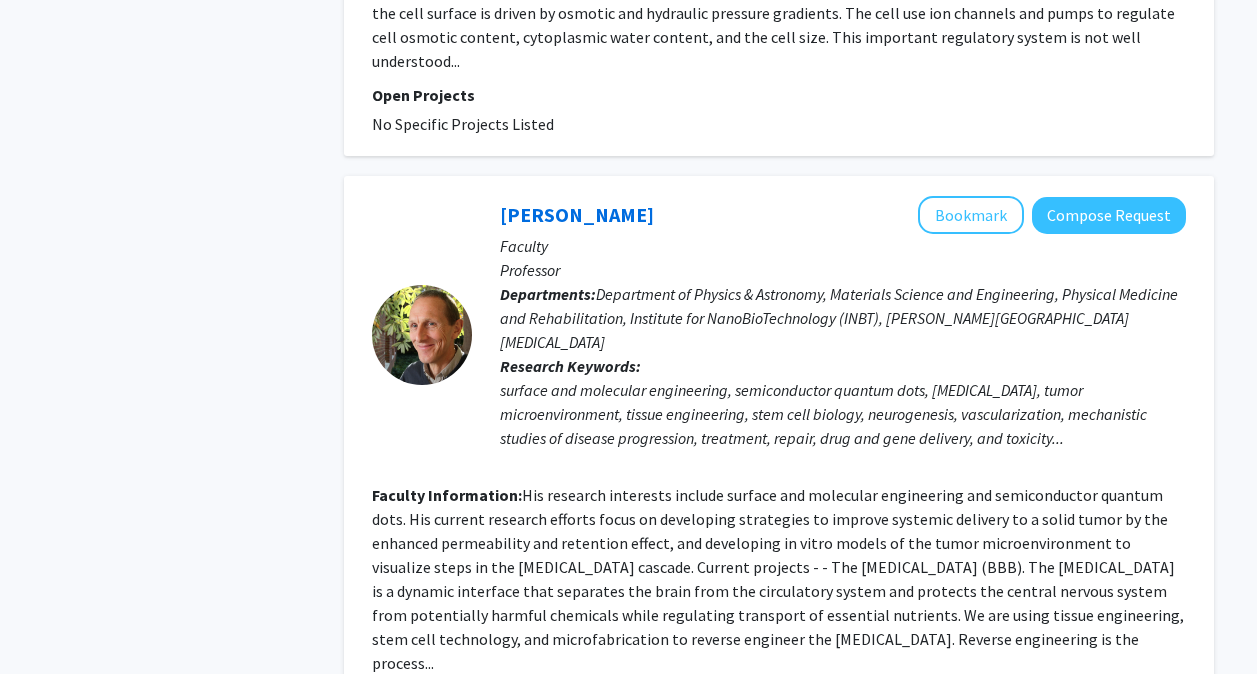 click on "Next »" 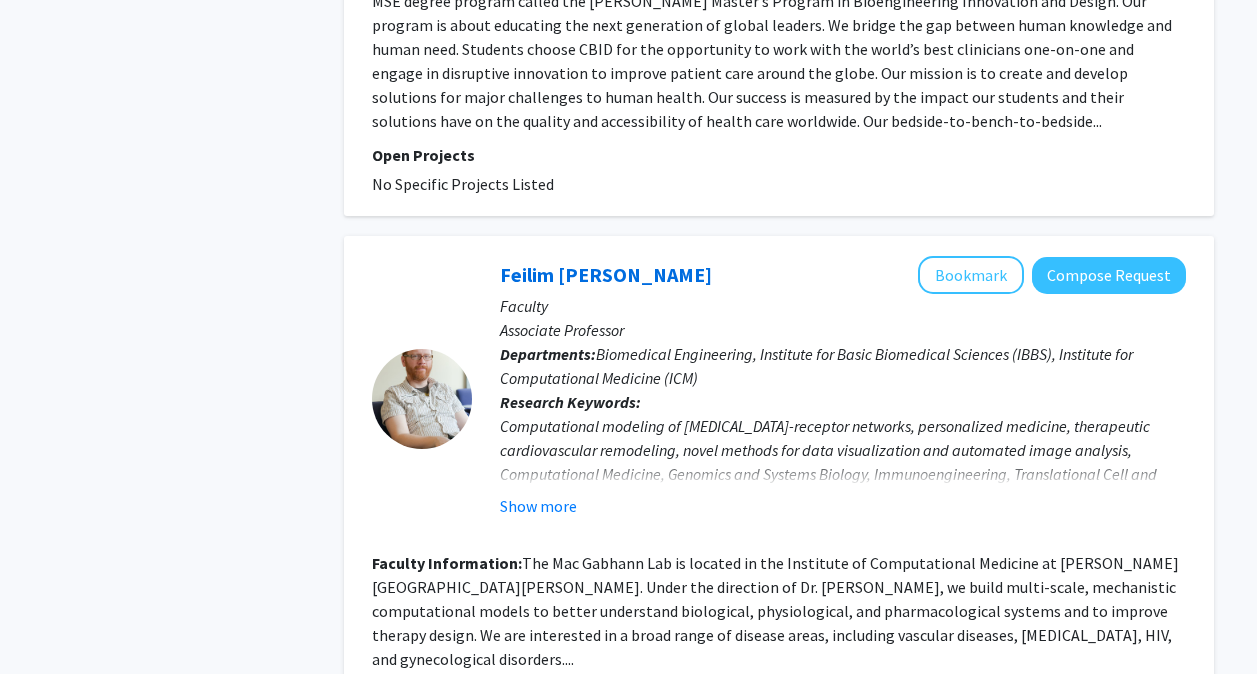 scroll, scrollTop: 3300, scrollLeft: 0, axis: vertical 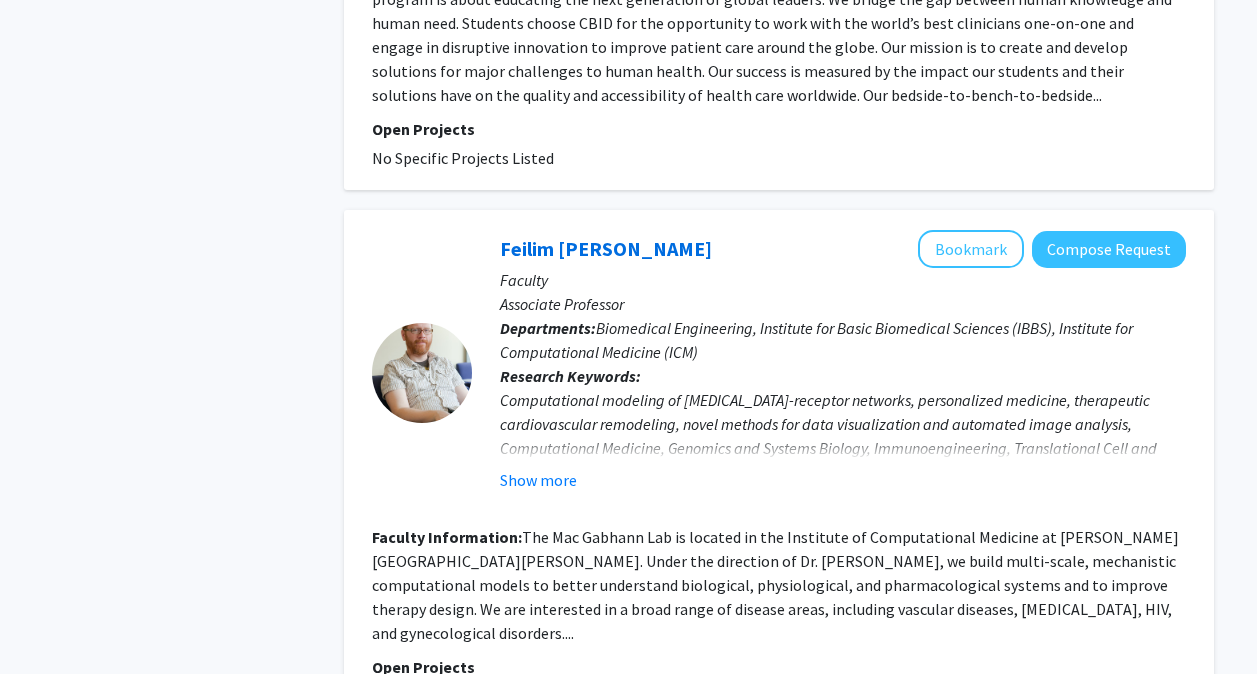 click 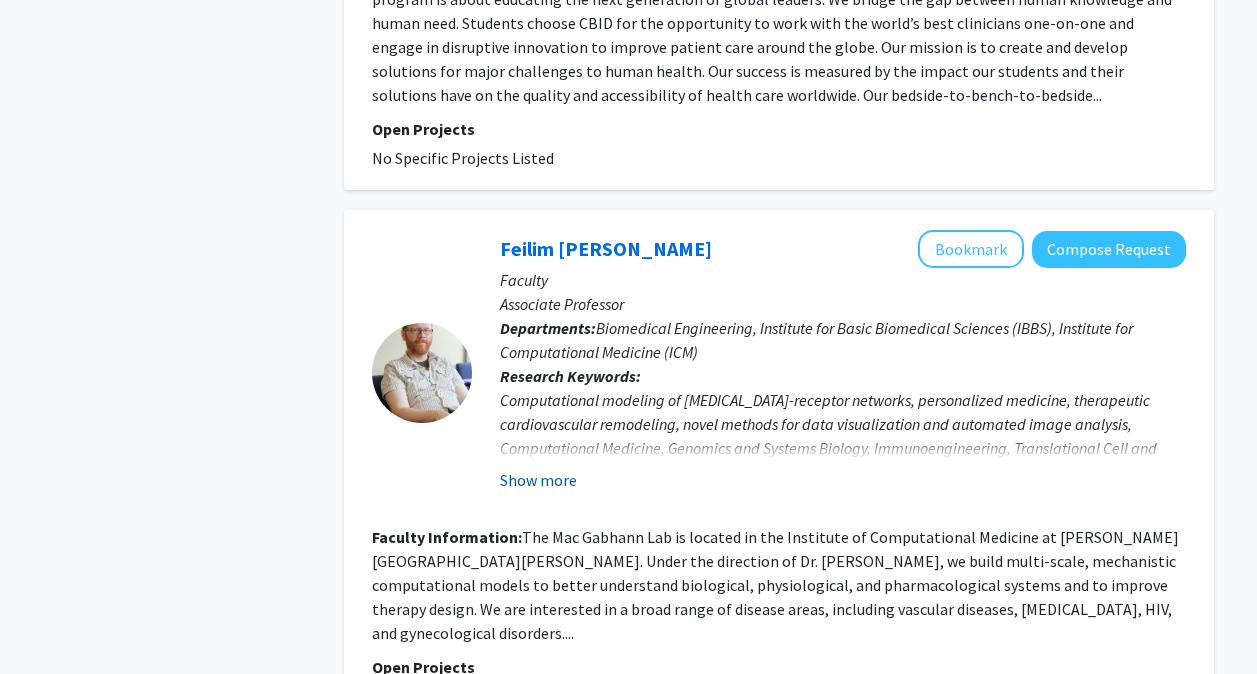 click on "Show more" 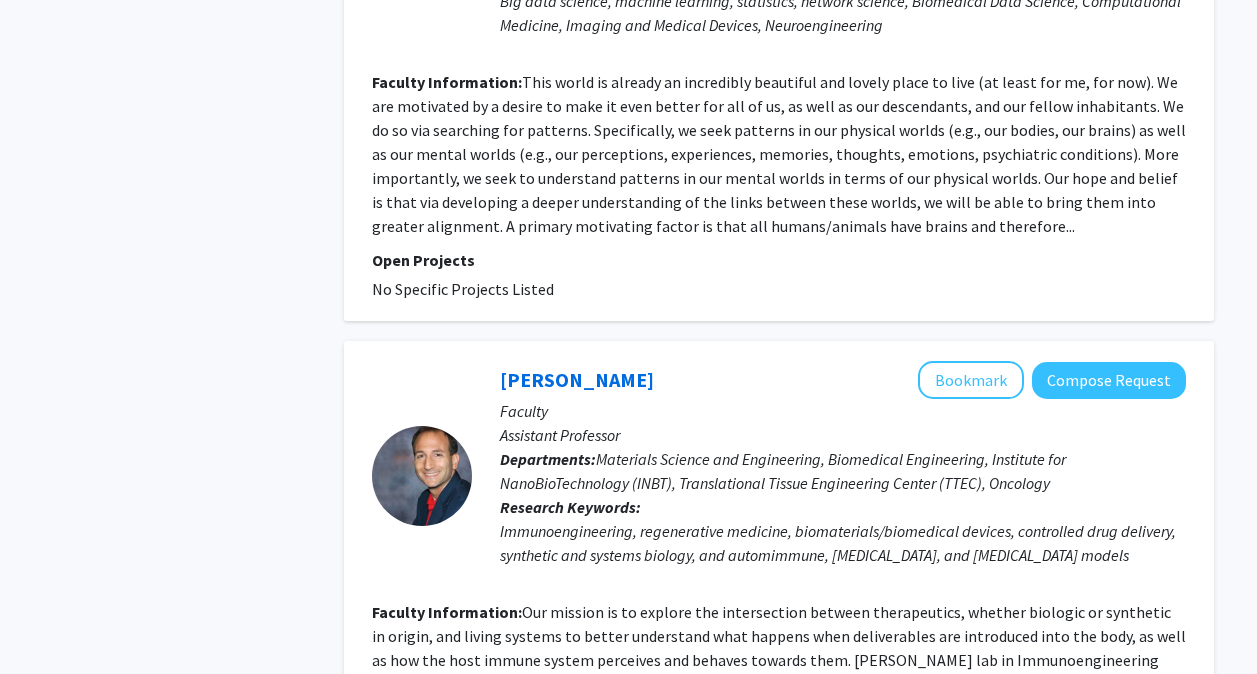 scroll, scrollTop: 5000, scrollLeft: 0, axis: vertical 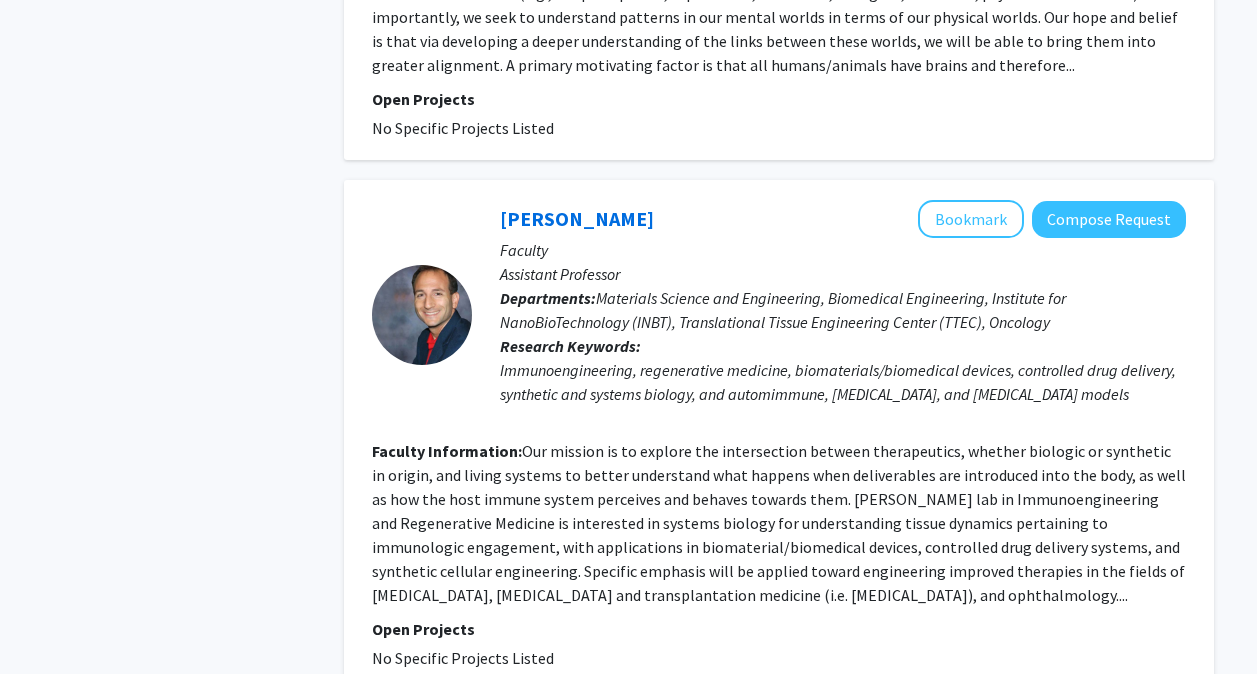 click on "Next »" 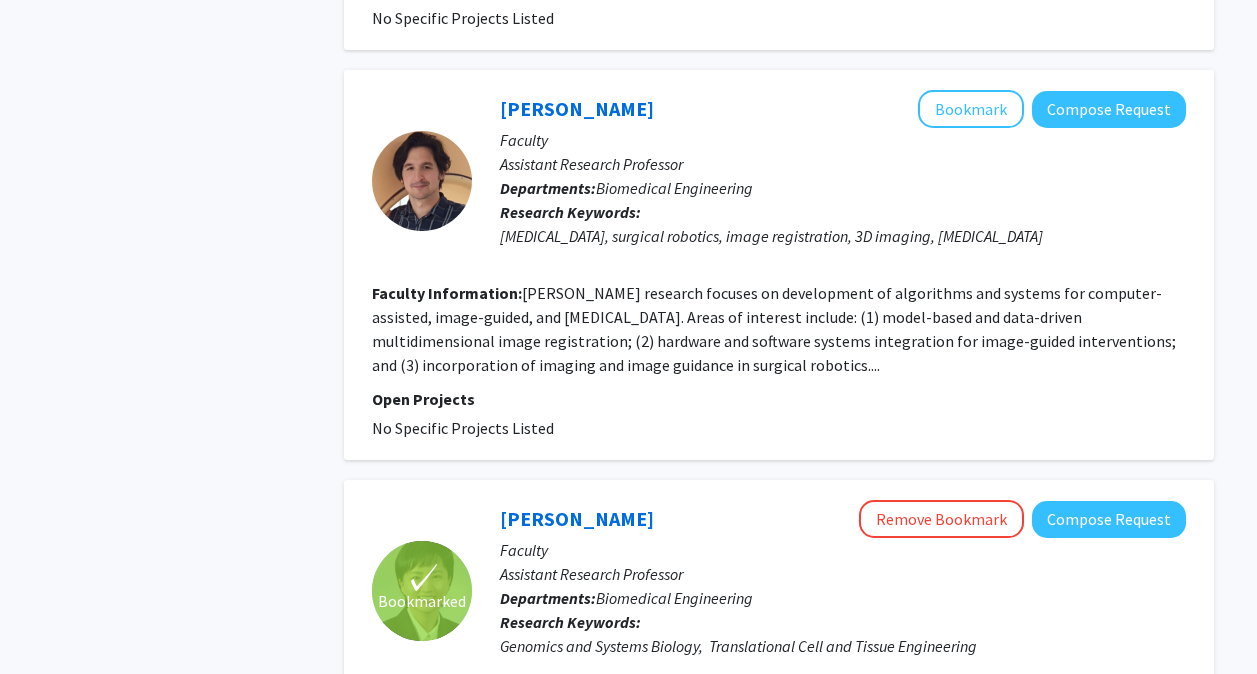 scroll, scrollTop: 4693, scrollLeft: 0, axis: vertical 